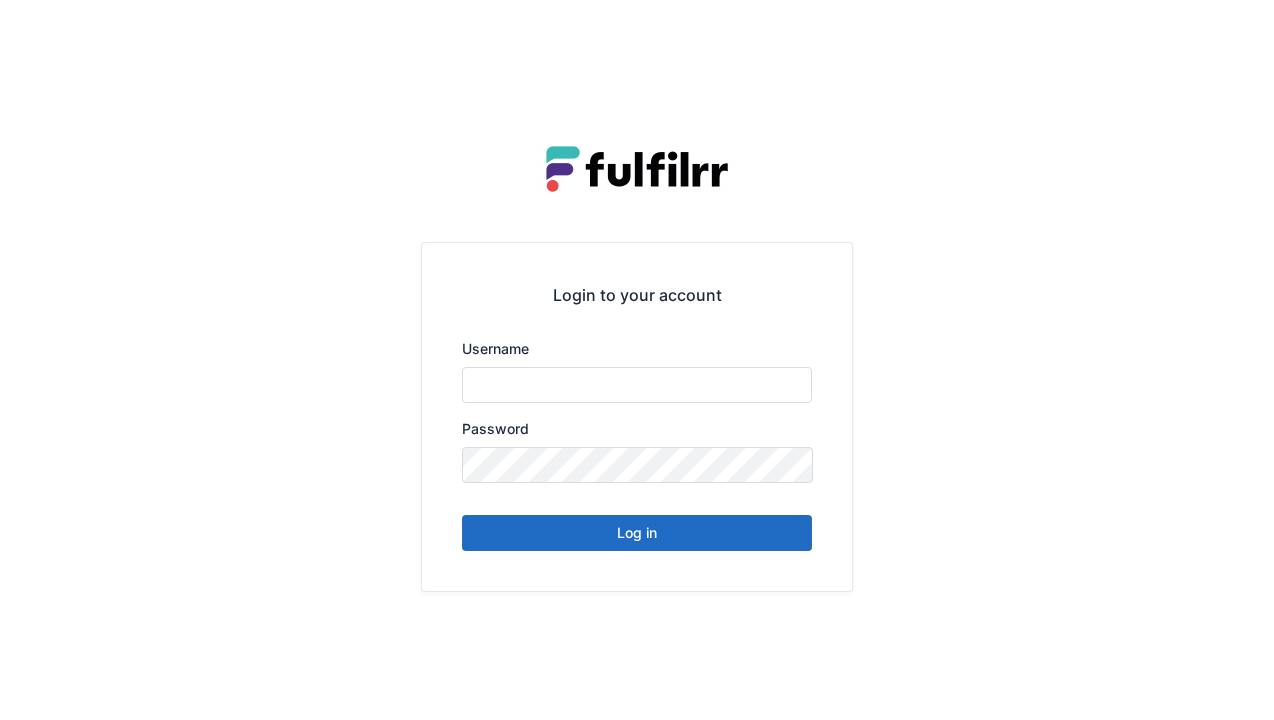 scroll, scrollTop: 0, scrollLeft: 0, axis: both 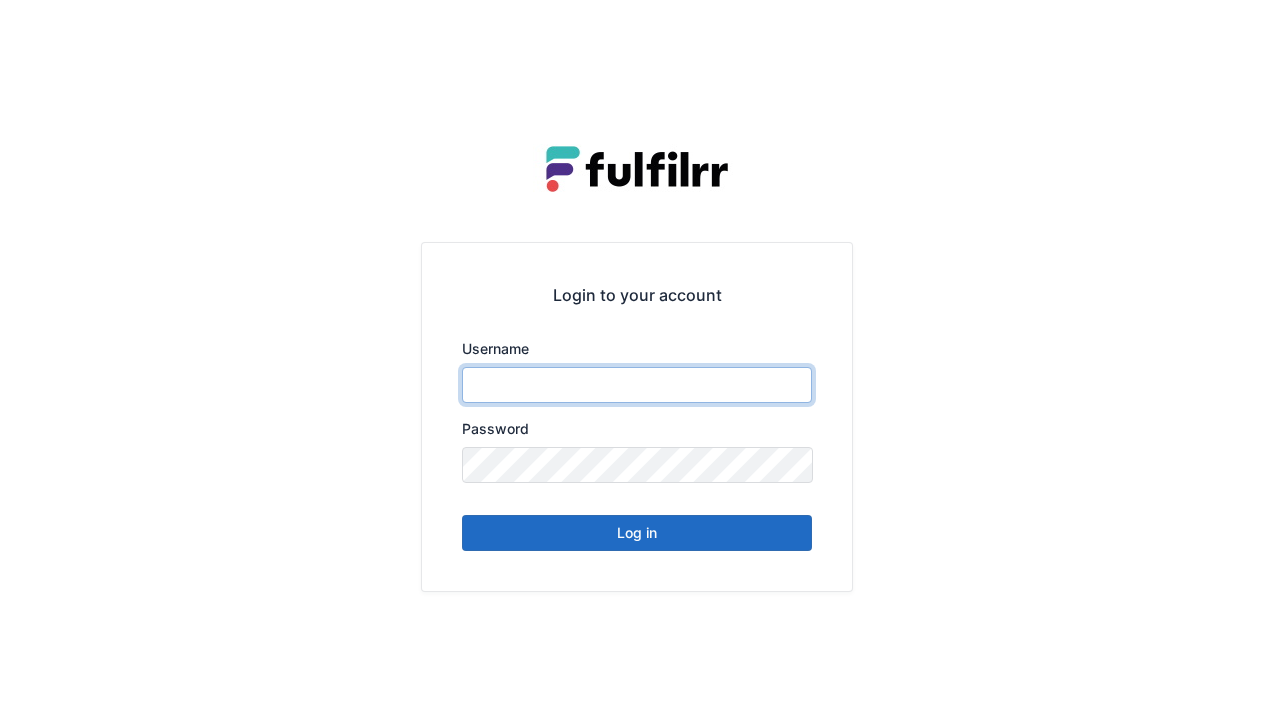 type on "******" 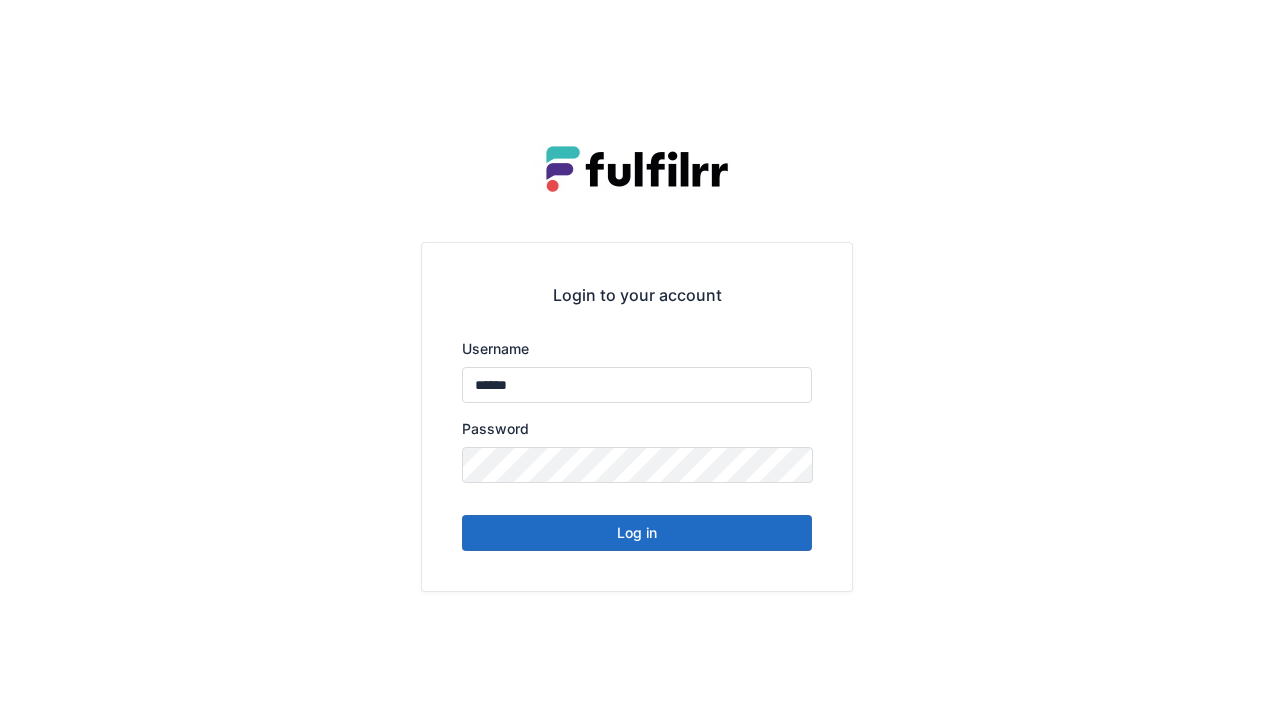 click on "Log in" at bounding box center [637, 533] 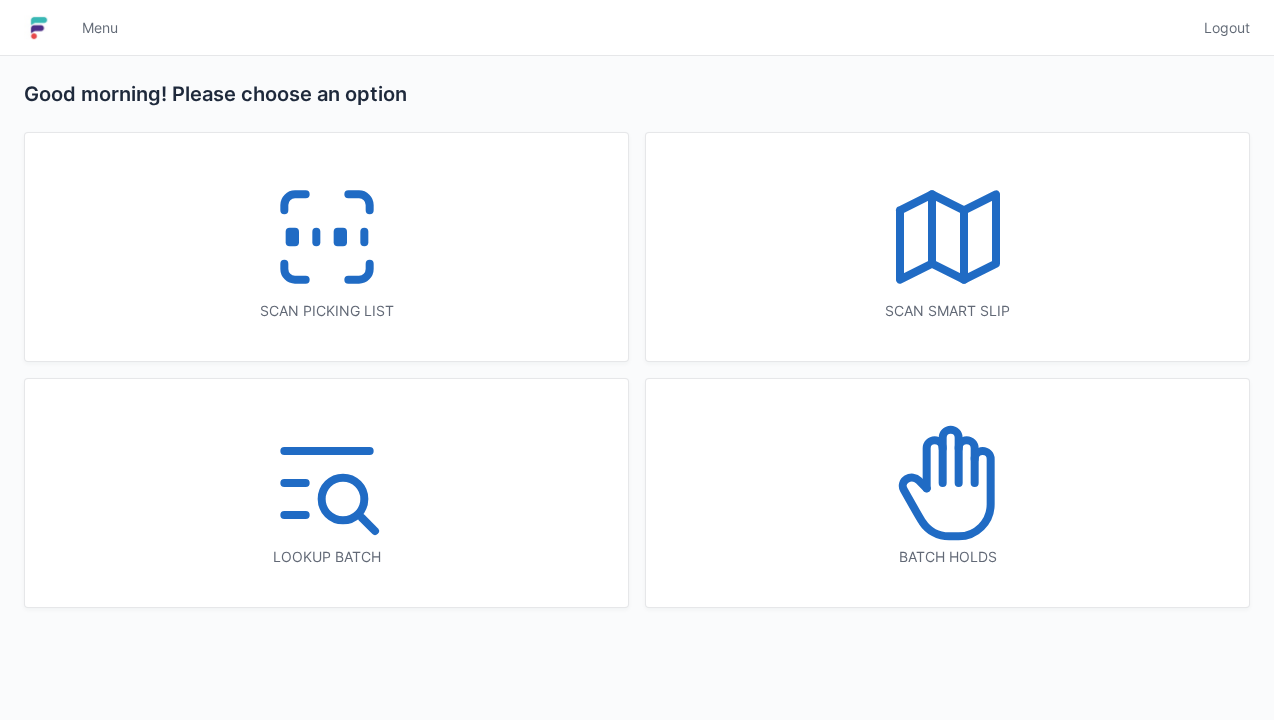 scroll, scrollTop: 0, scrollLeft: 0, axis: both 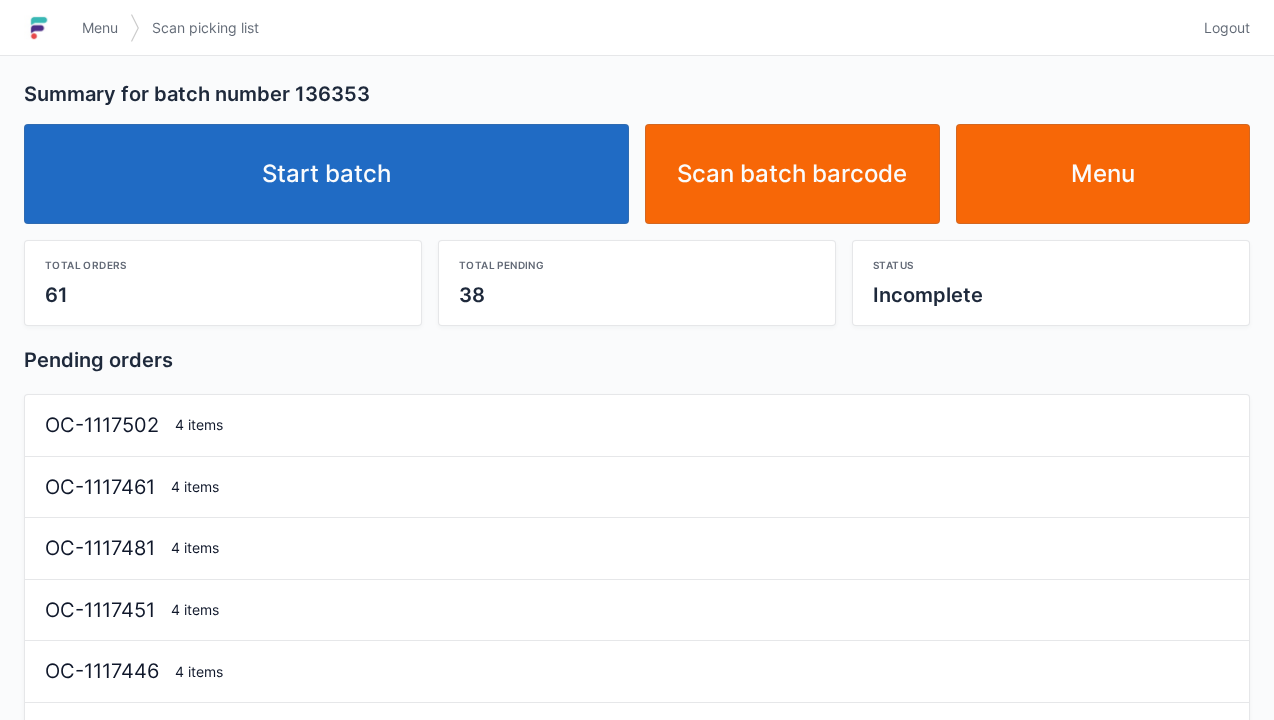 click on "Start batch" at bounding box center [326, 174] 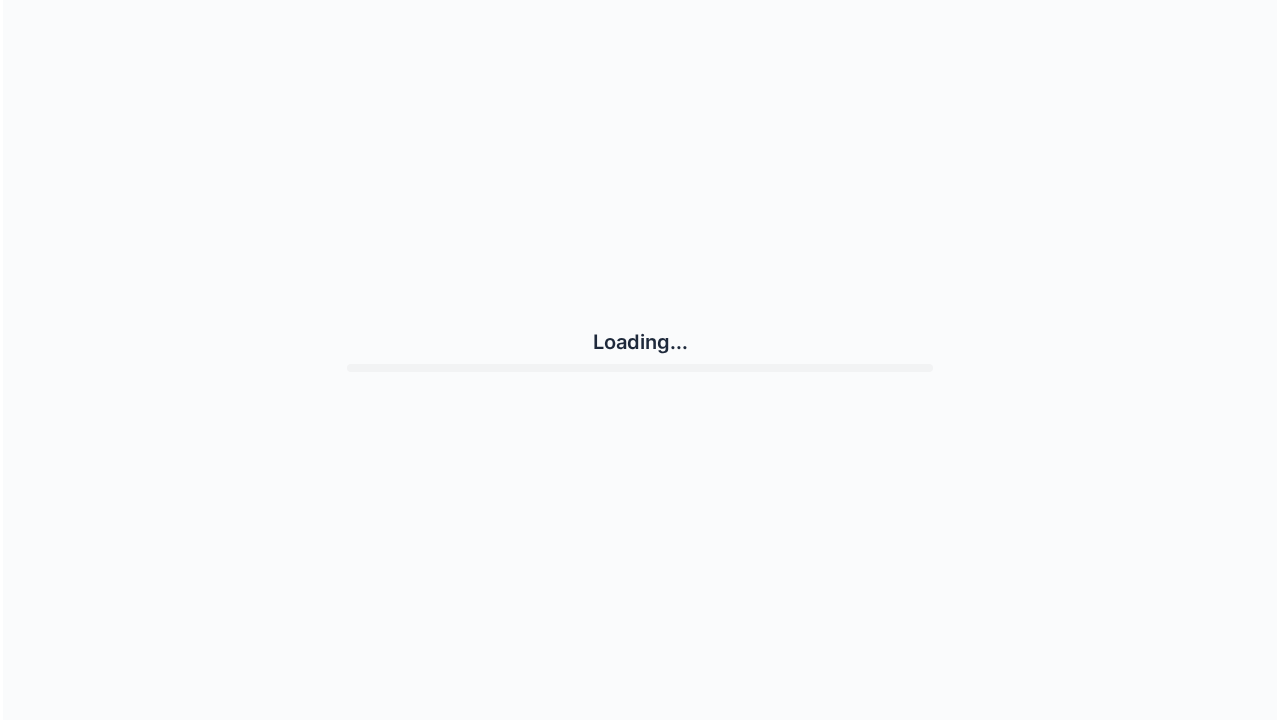 scroll, scrollTop: 0, scrollLeft: 0, axis: both 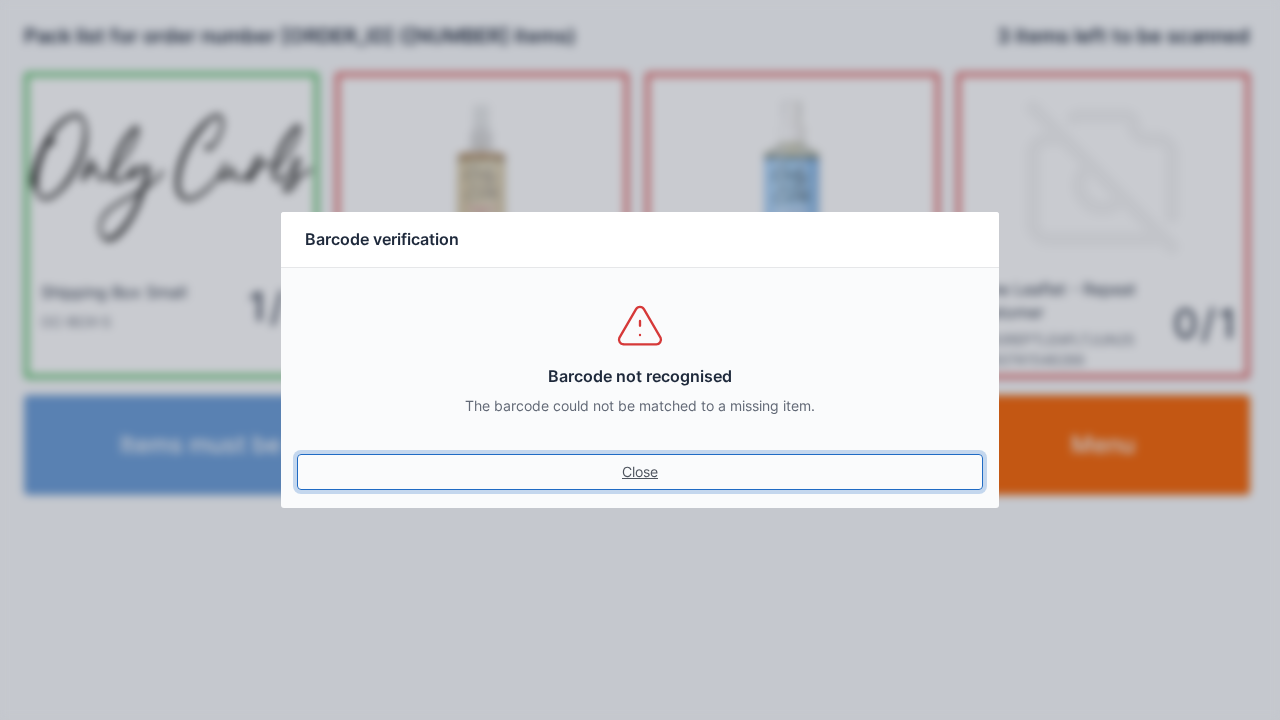 click on "Close" at bounding box center (640, 472) 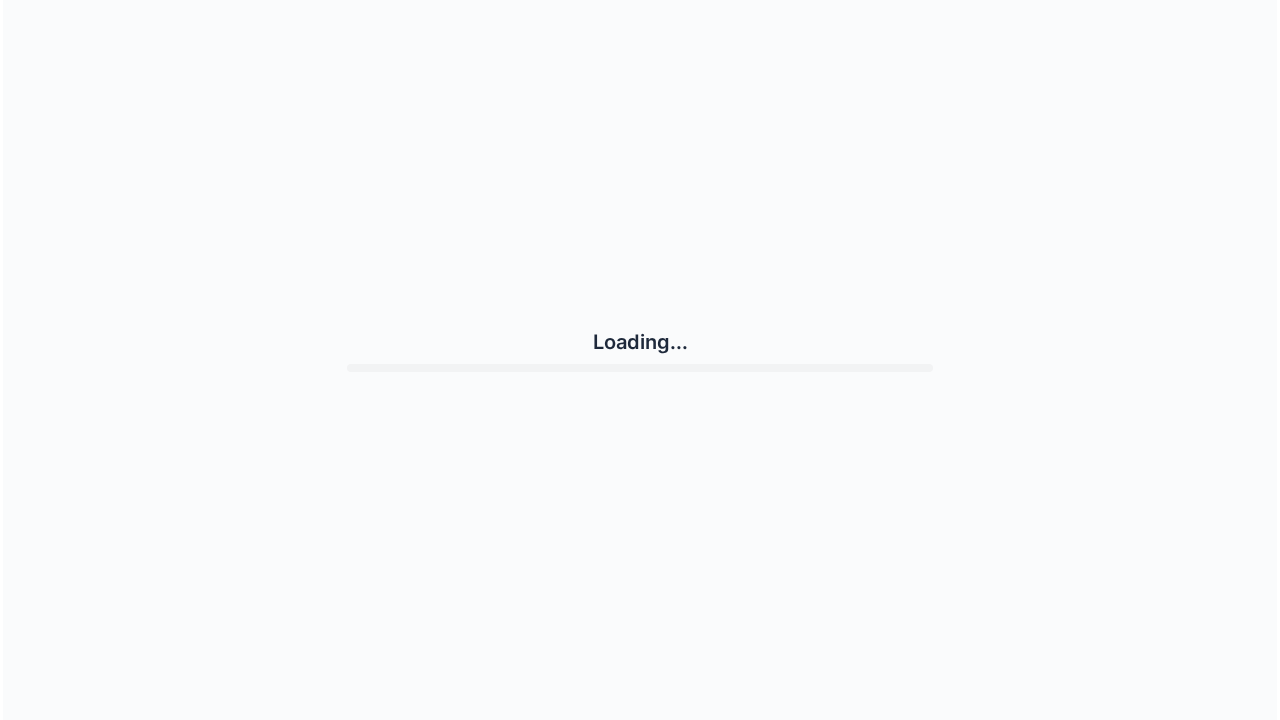 scroll, scrollTop: 0, scrollLeft: 0, axis: both 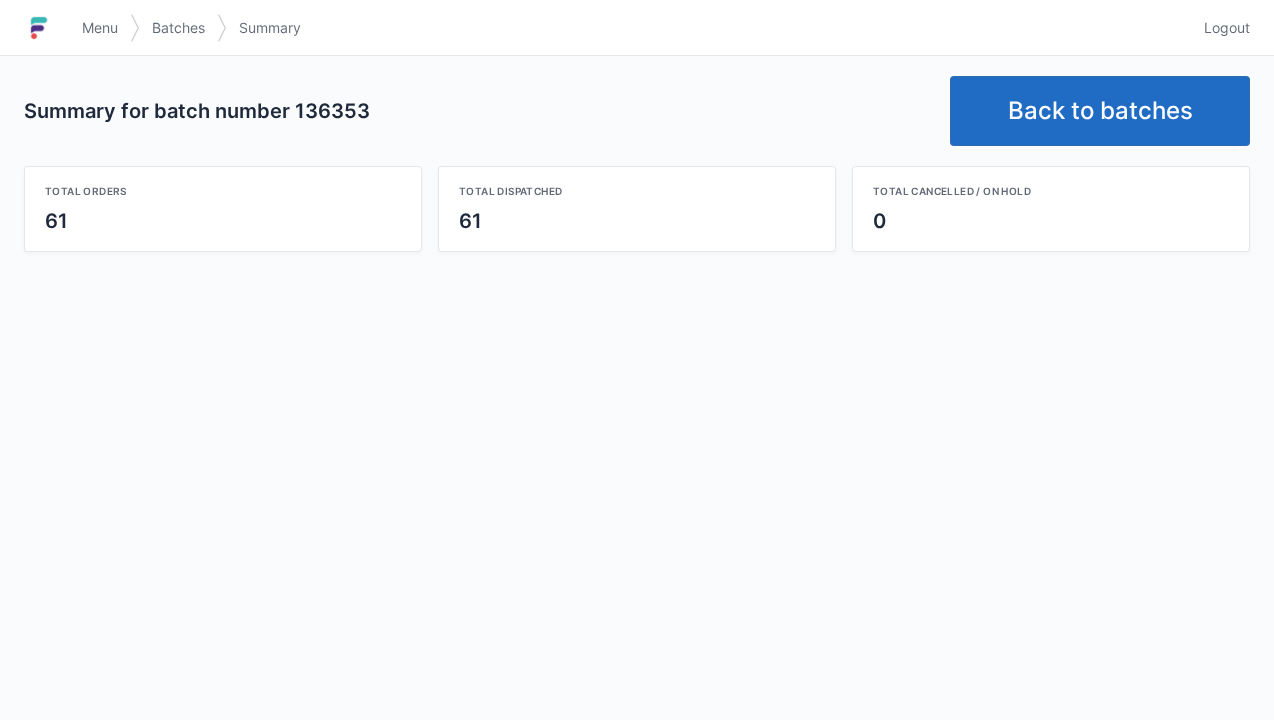 click on "Menu" at bounding box center (100, 28) 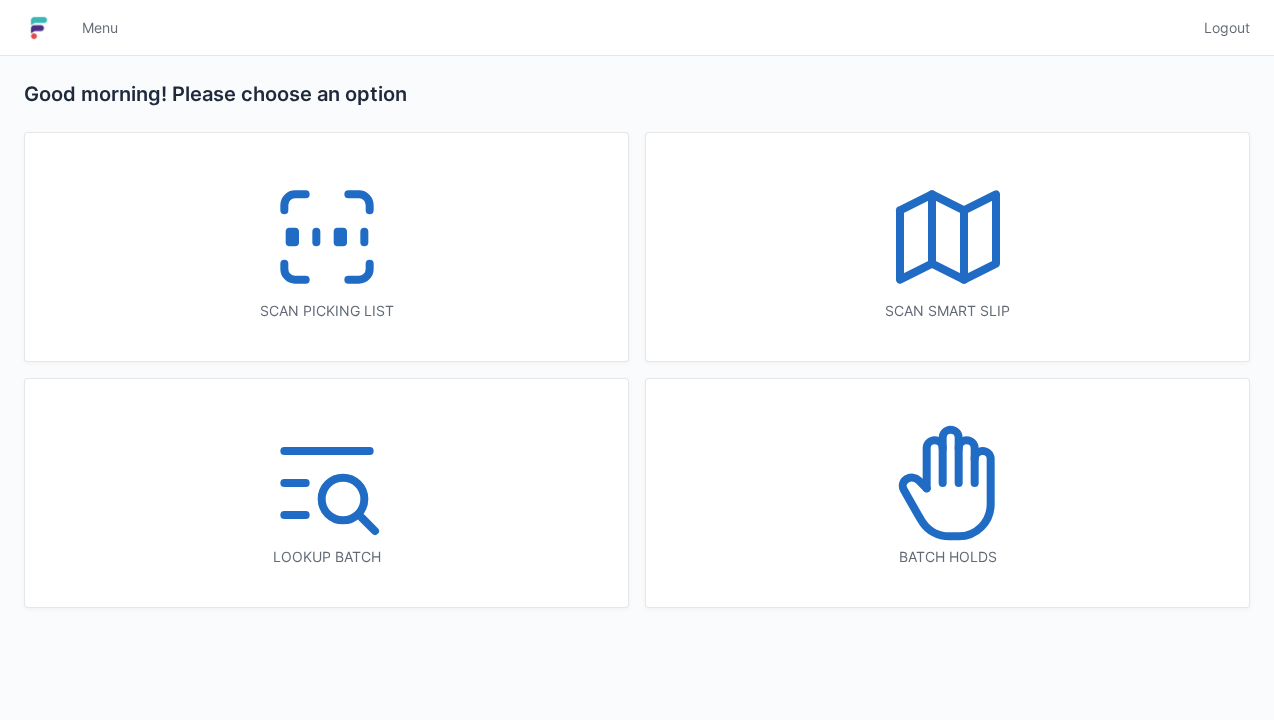 scroll, scrollTop: 0, scrollLeft: 0, axis: both 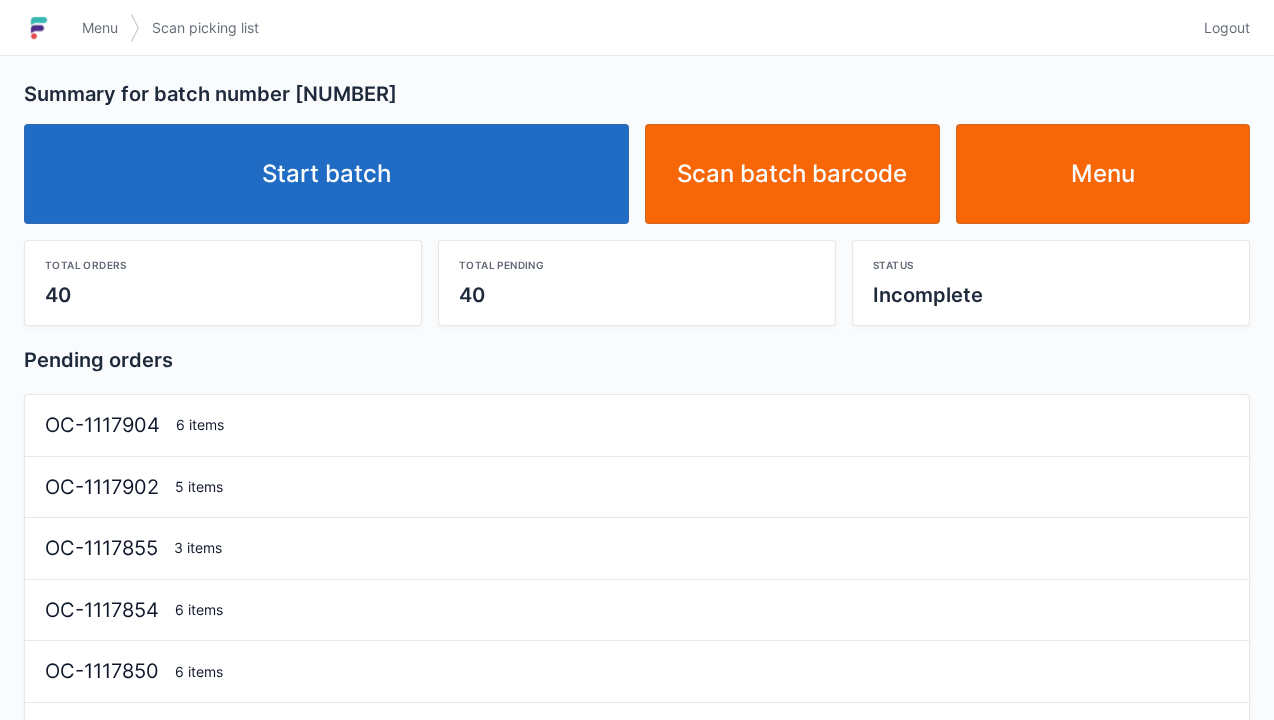 click on "Start batch" at bounding box center [326, 174] 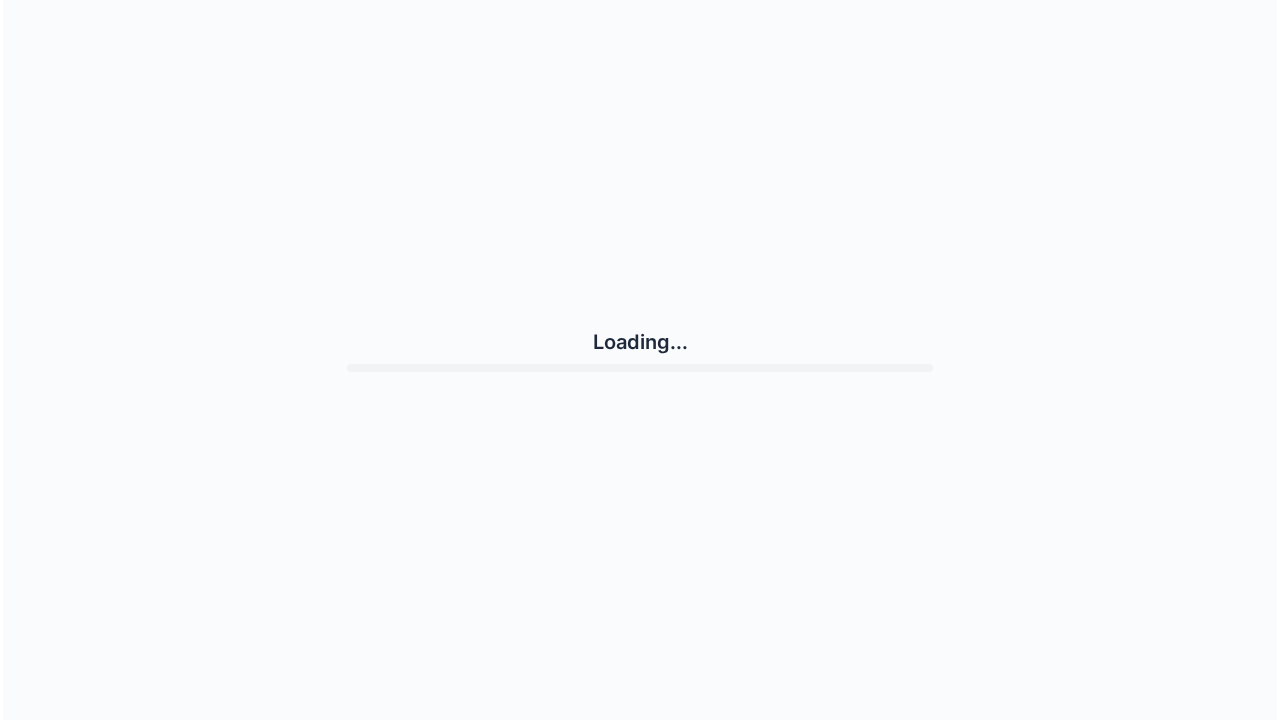 scroll, scrollTop: 0, scrollLeft: 0, axis: both 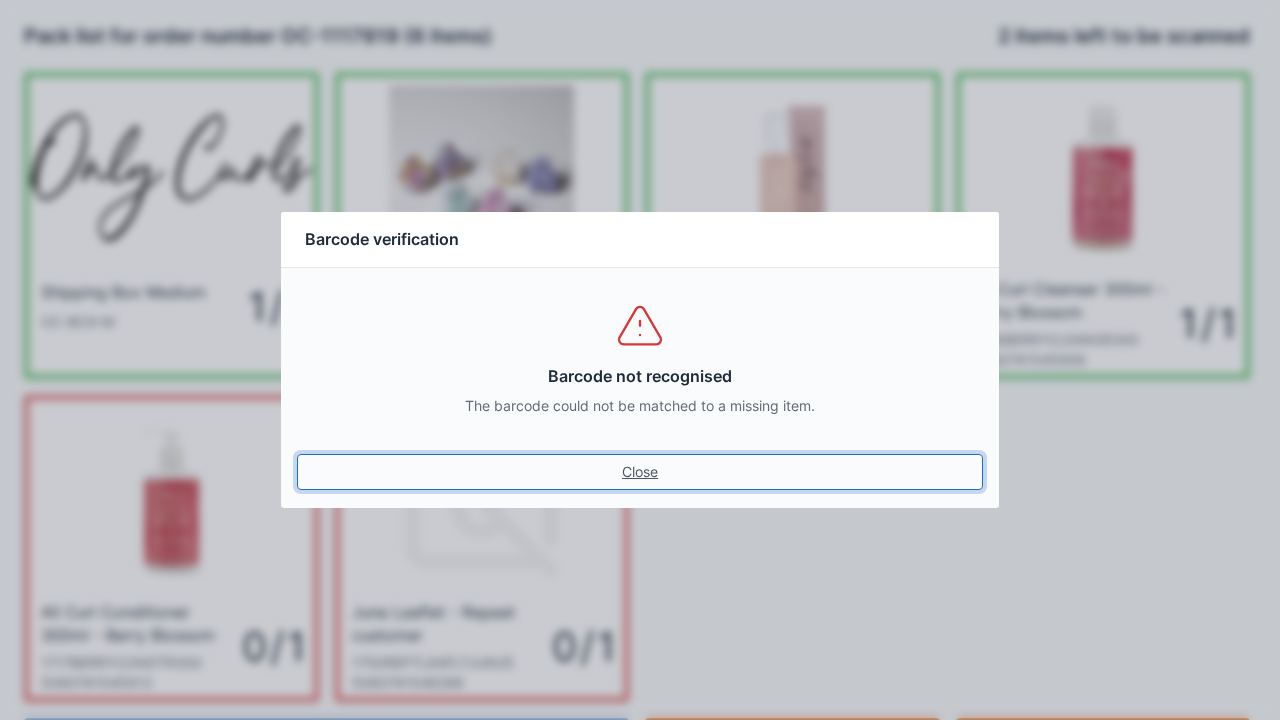 click on "Close" at bounding box center (640, 472) 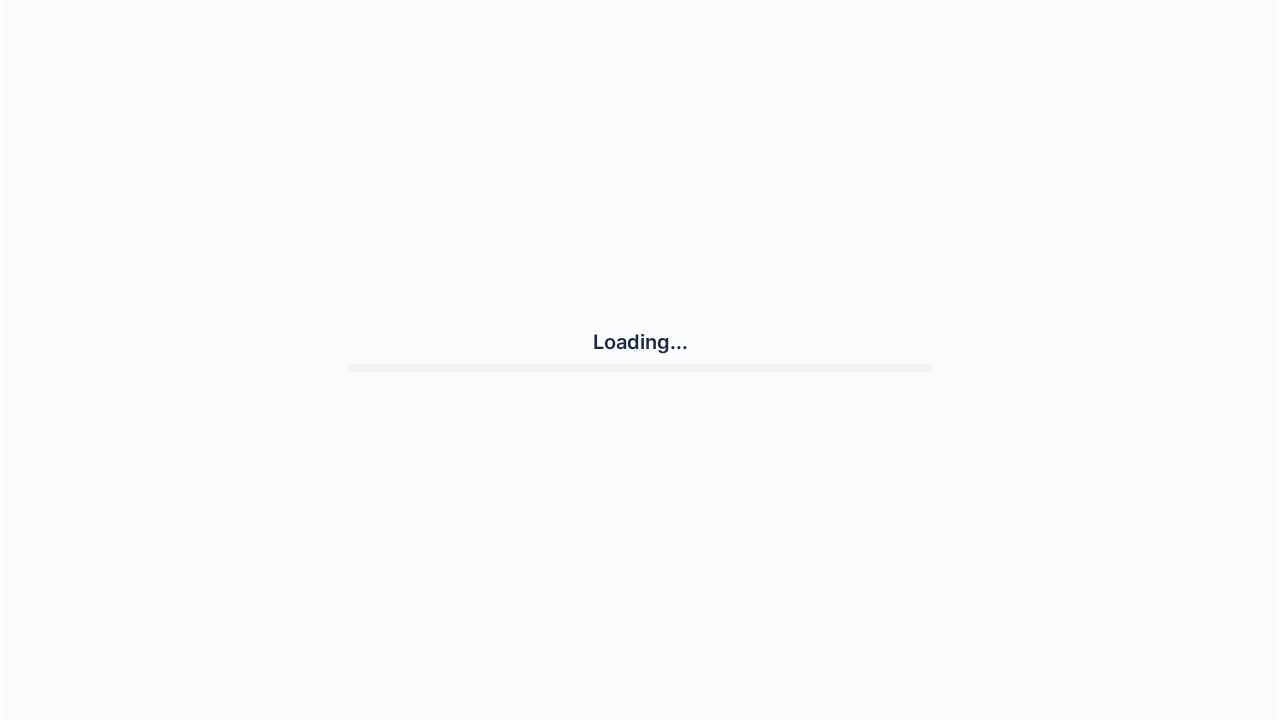 scroll, scrollTop: 0, scrollLeft: 0, axis: both 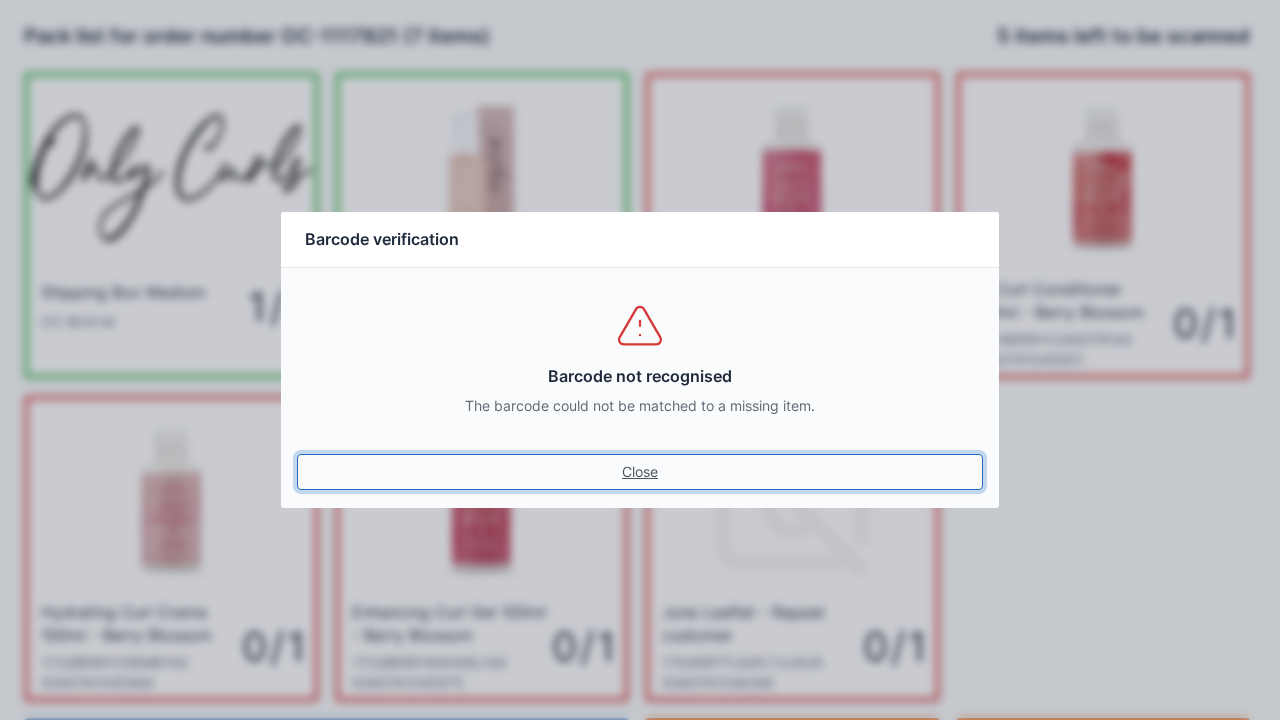 click on "Close" at bounding box center [640, 472] 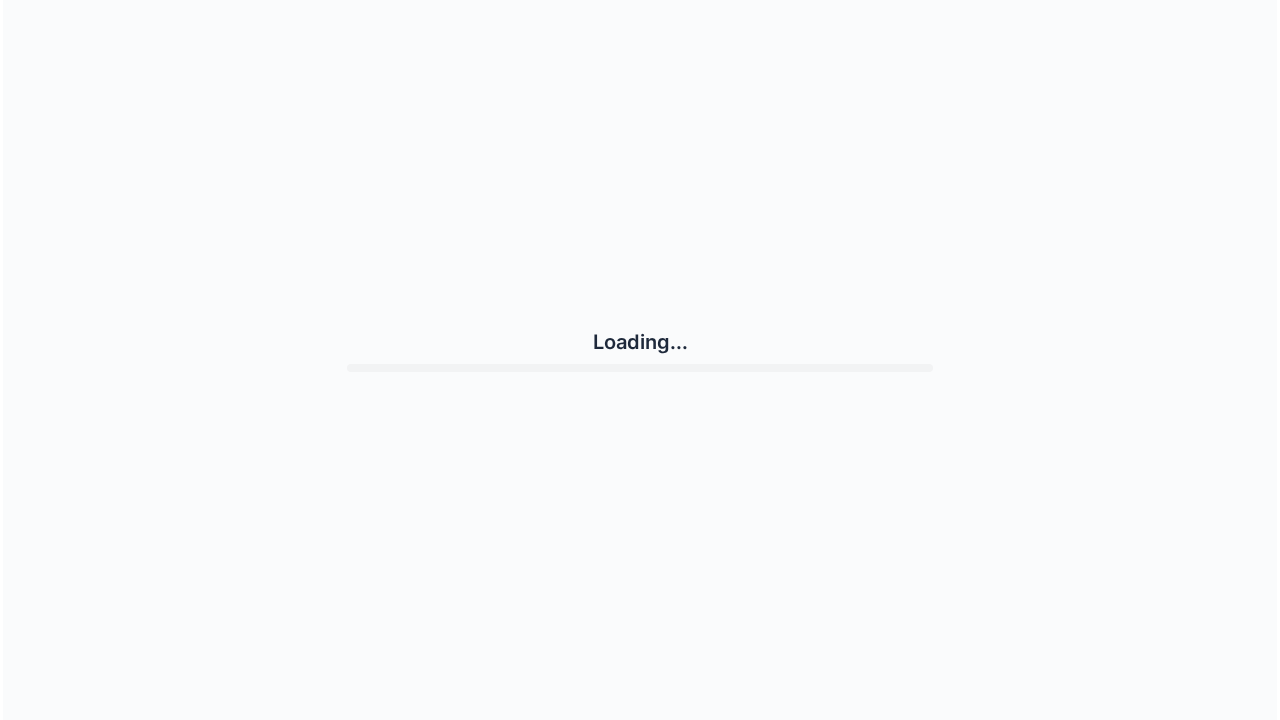 scroll, scrollTop: 0, scrollLeft: 0, axis: both 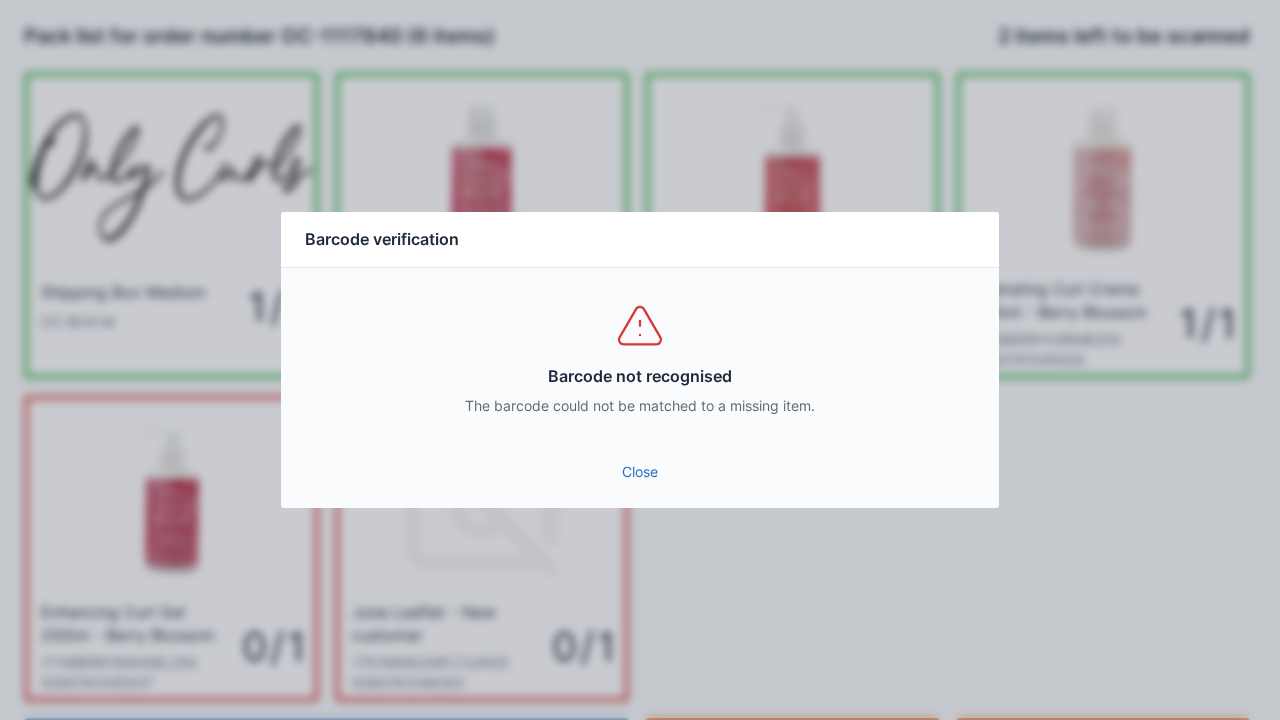 click on "Barcode not recognised The barcode could not be matched to a missing item." at bounding box center (640, 358) 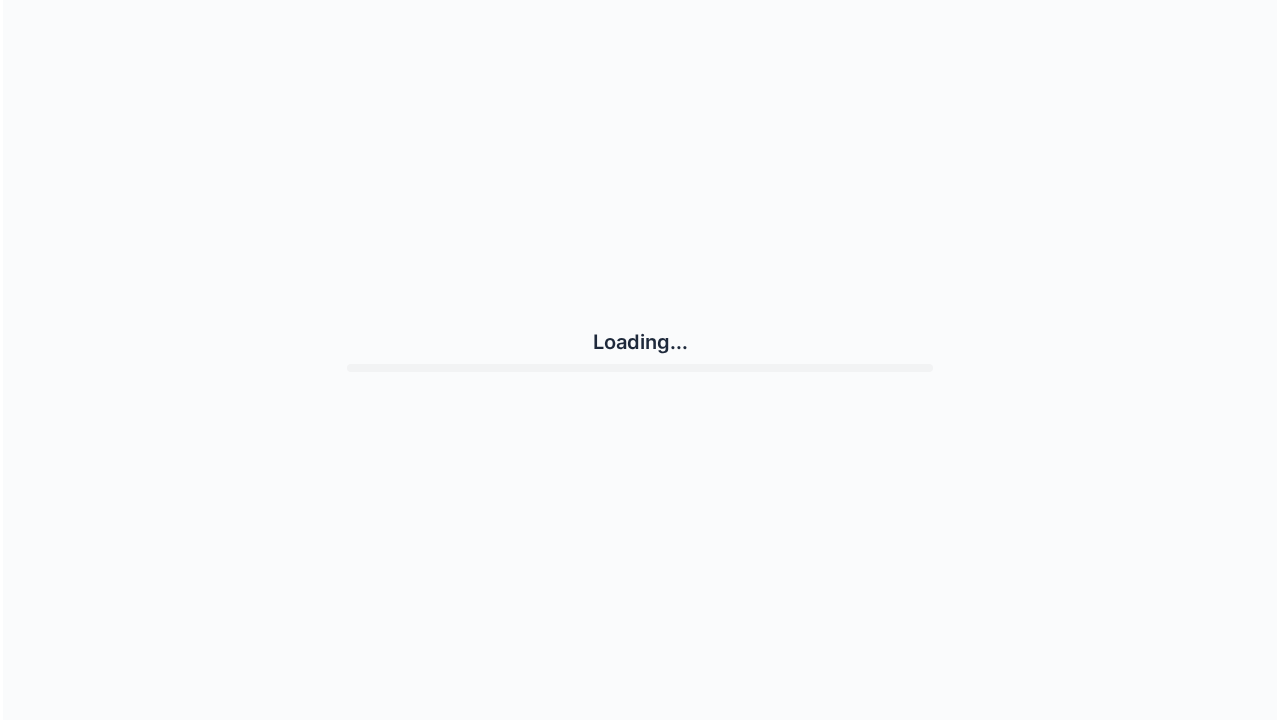 scroll, scrollTop: 0, scrollLeft: 0, axis: both 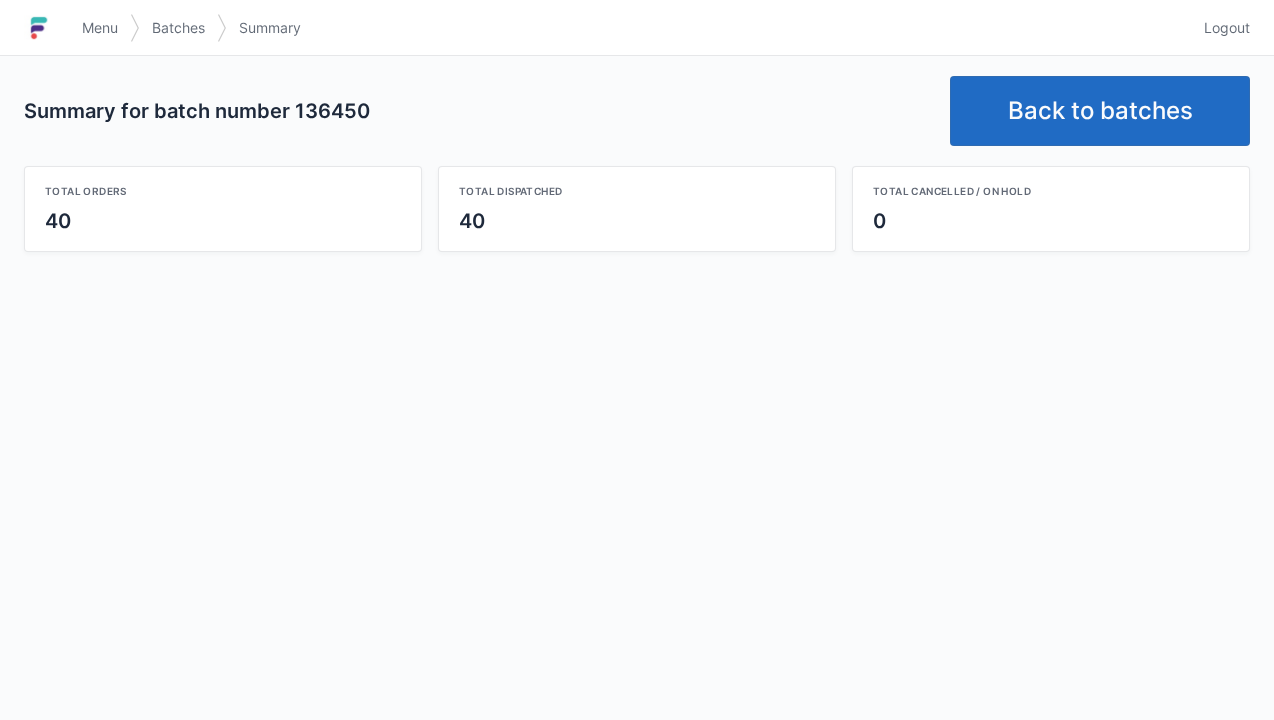 click on "Menu" at bounding box center [100, 28] 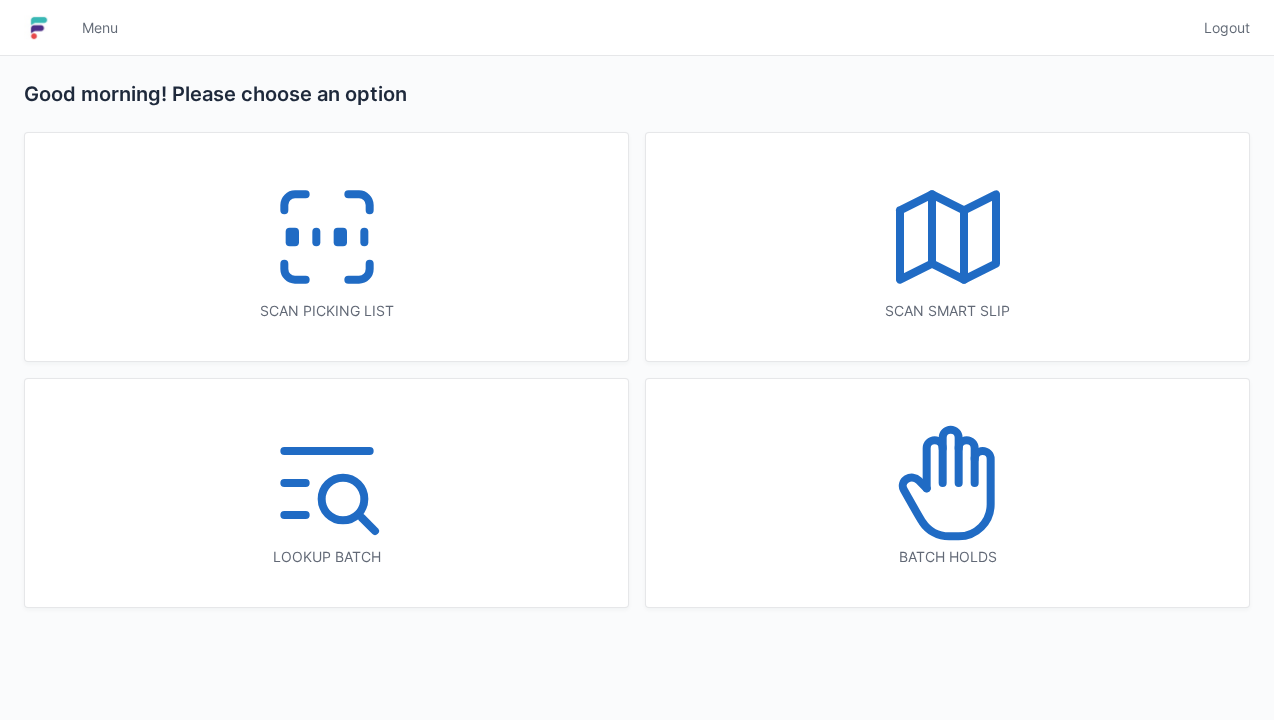 scroll, scrollTop: 0, scrollLeft: 0, axis: both 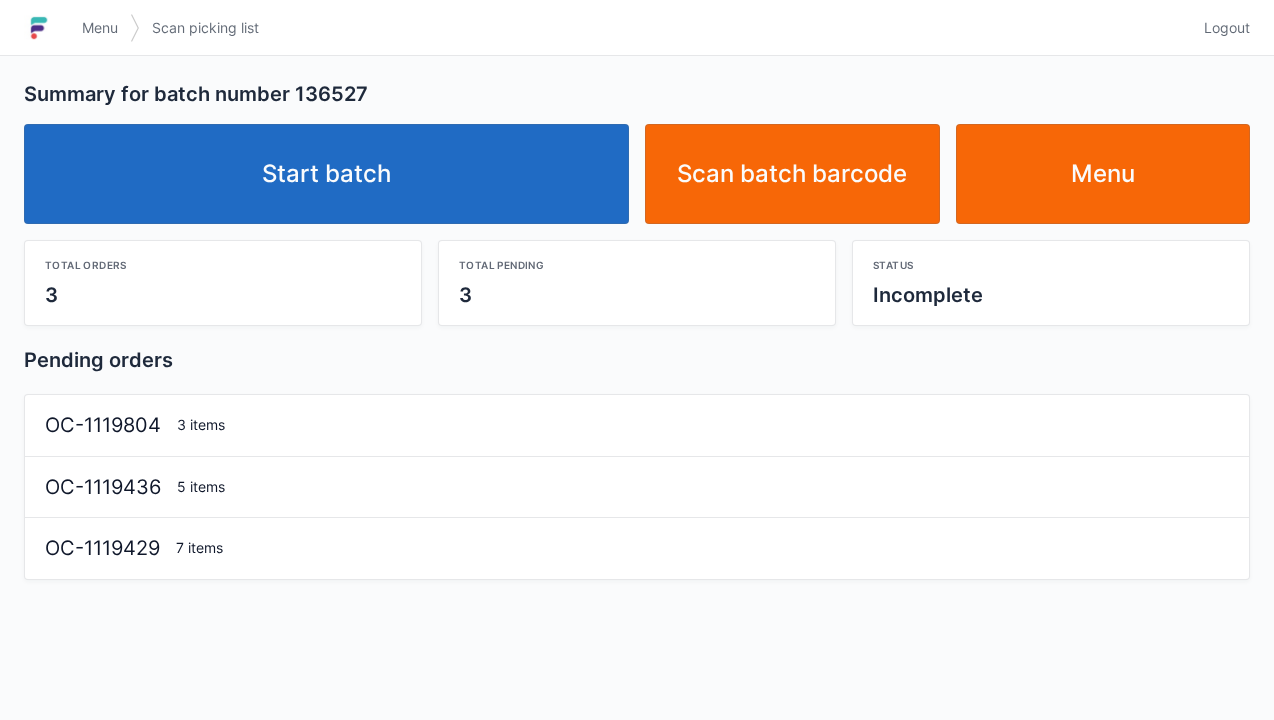 click on "Start batch" at bounding box center (326, 174) 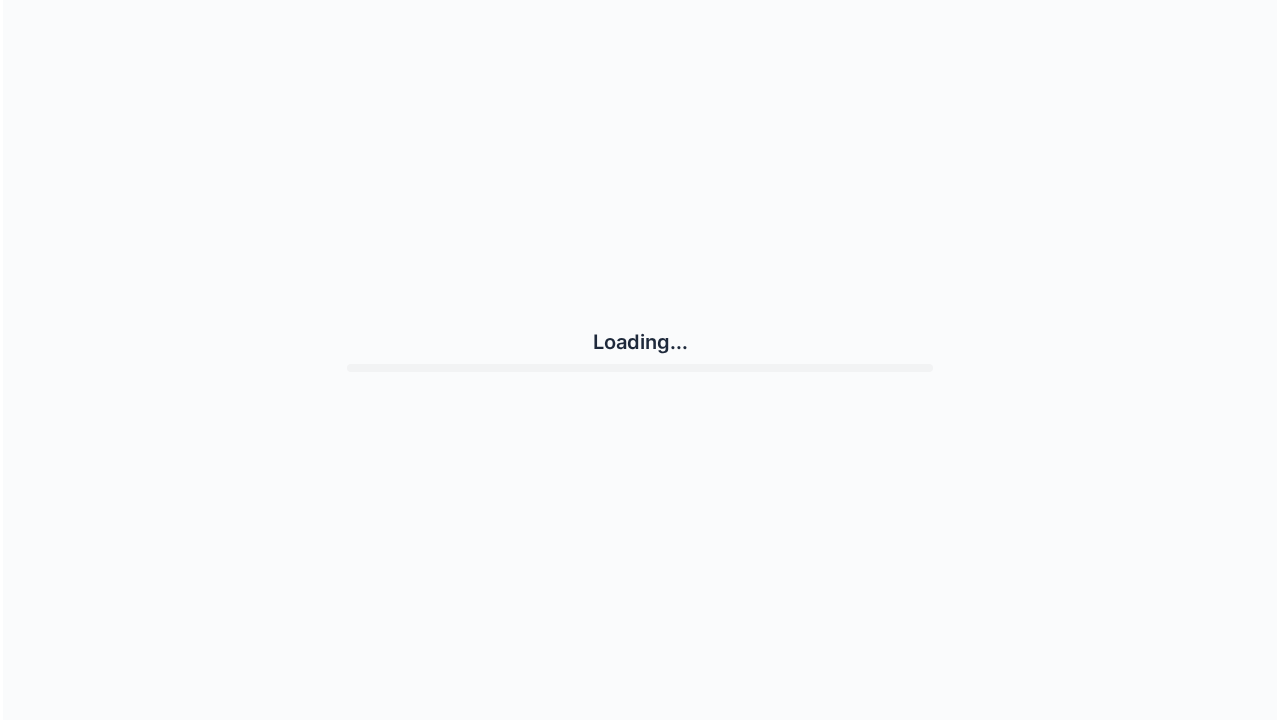 scroll, scrollTop: 0, scrollLeft: 0, axis: both 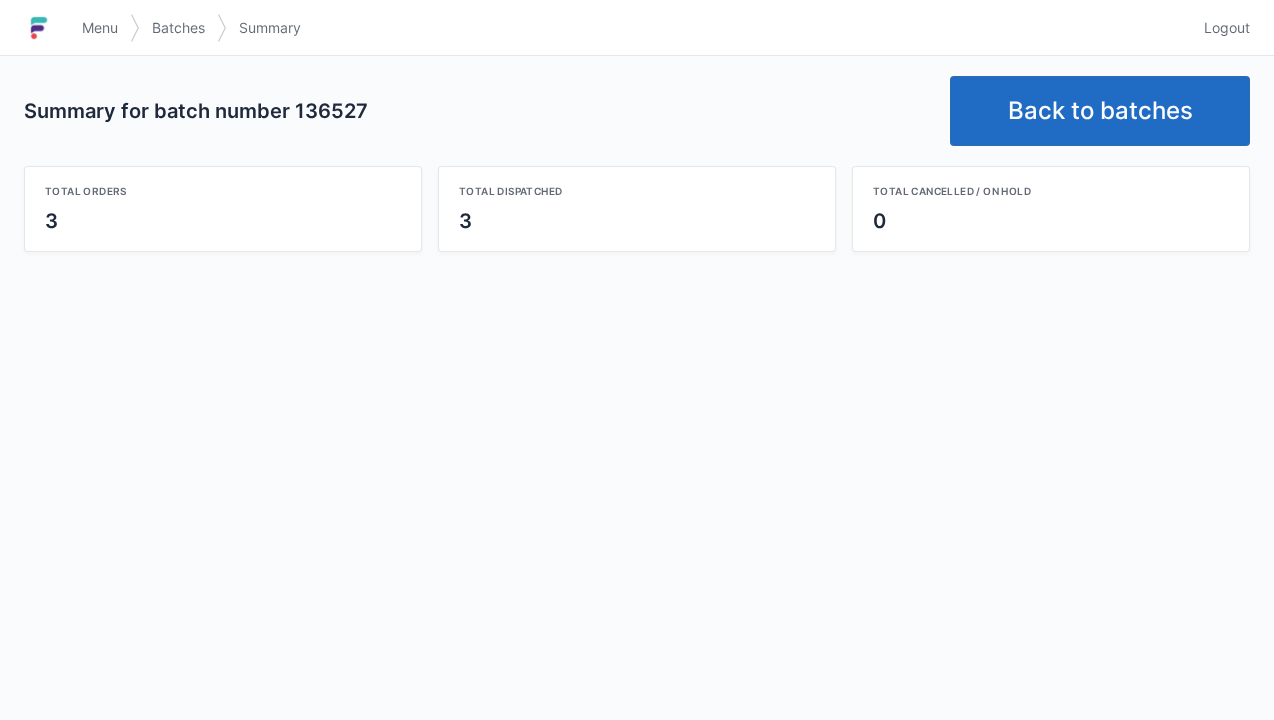 click on "Menu" at bounding box center [100, 28] 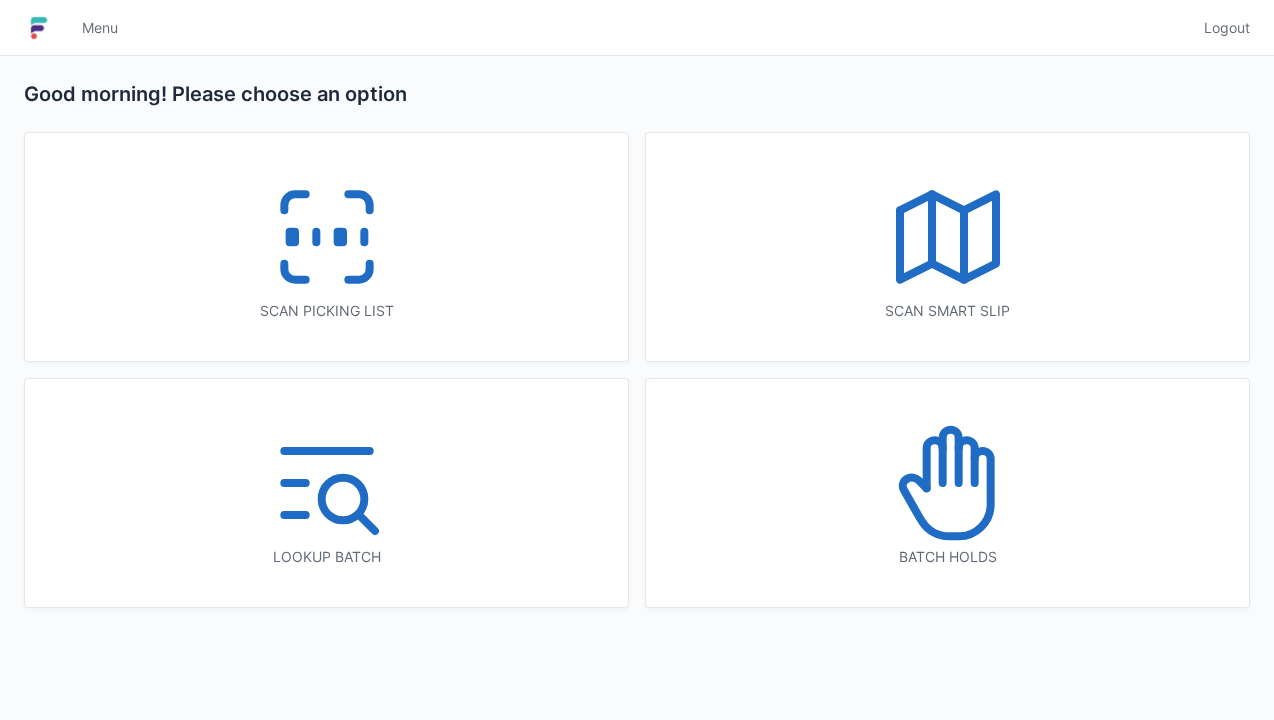 scroll, scrollTop: 0, scrollLeft: 0, axis: both 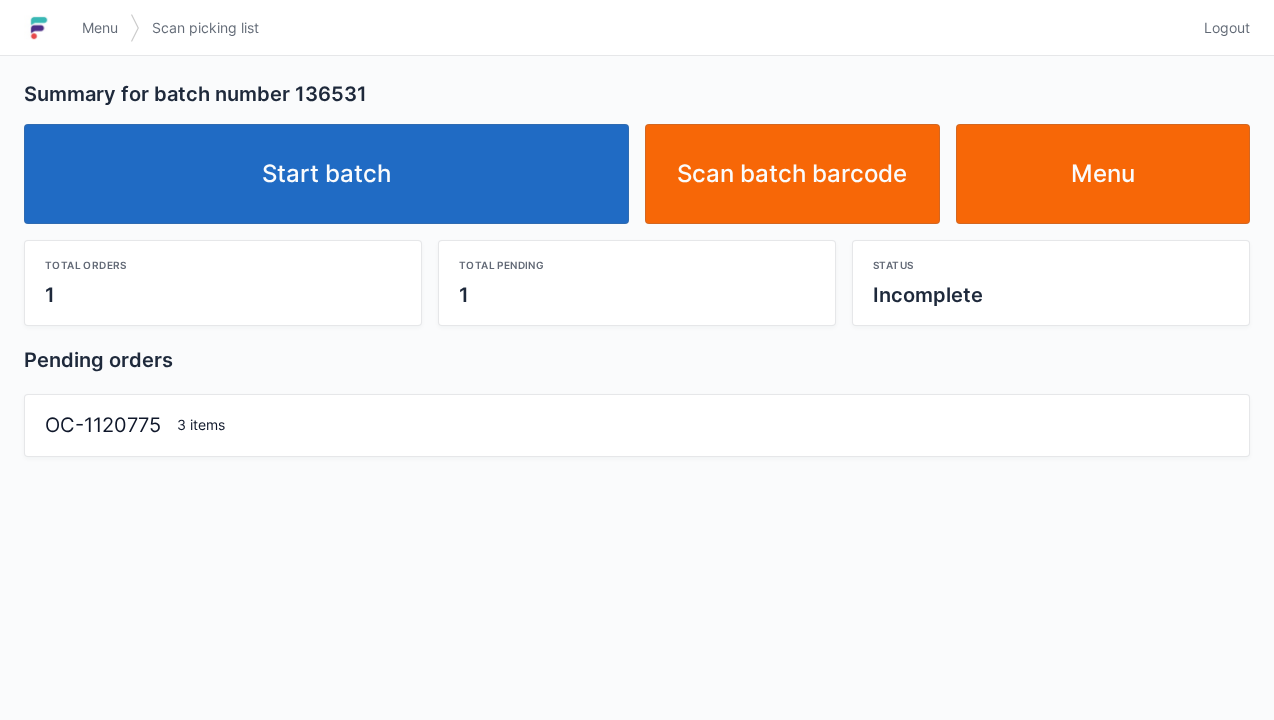 click on "Start batch" at bounding box center [326, 174] 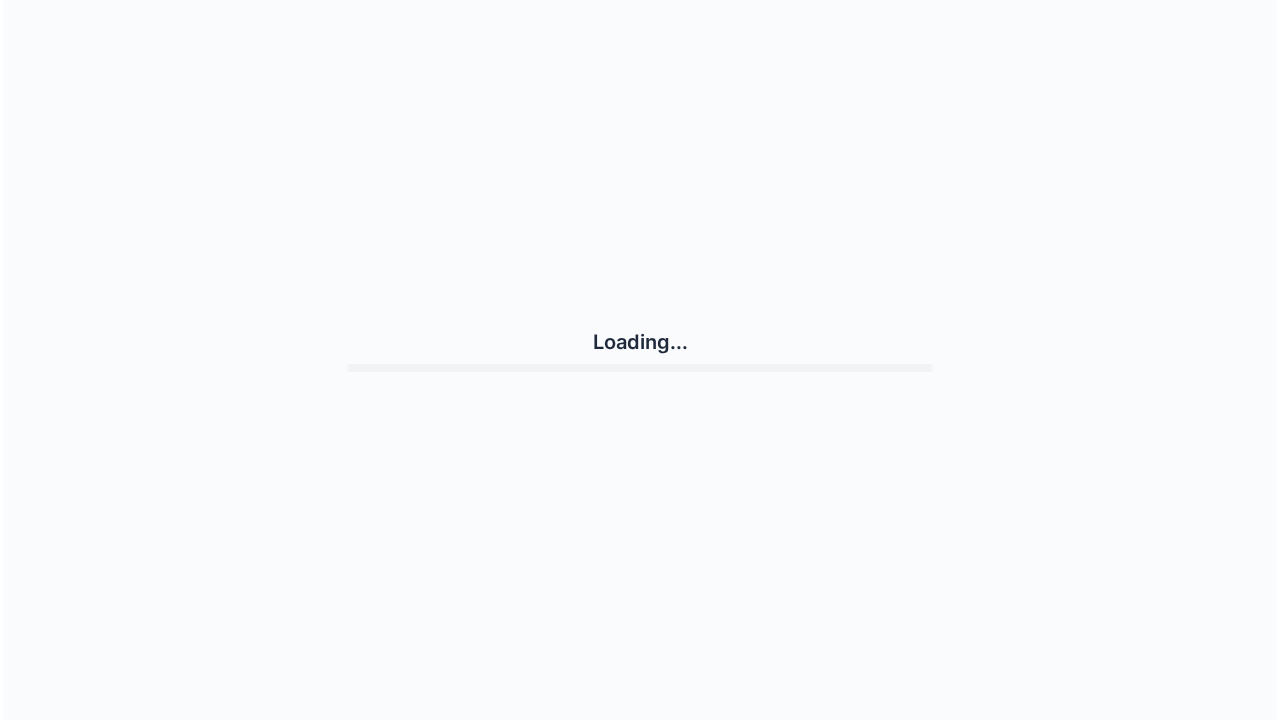 scroll, scrollTop: 0, scrollLeft: 0, axis: both 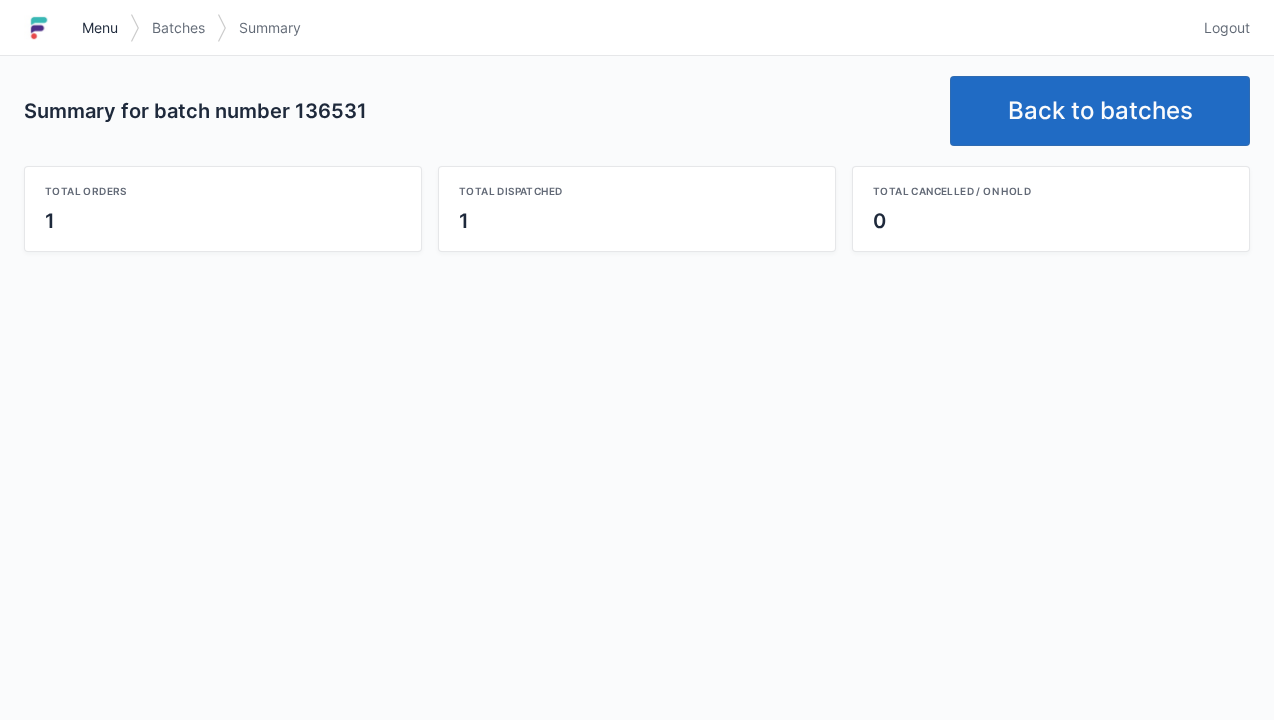 click on "Menu" at bounding box center (100, 28) 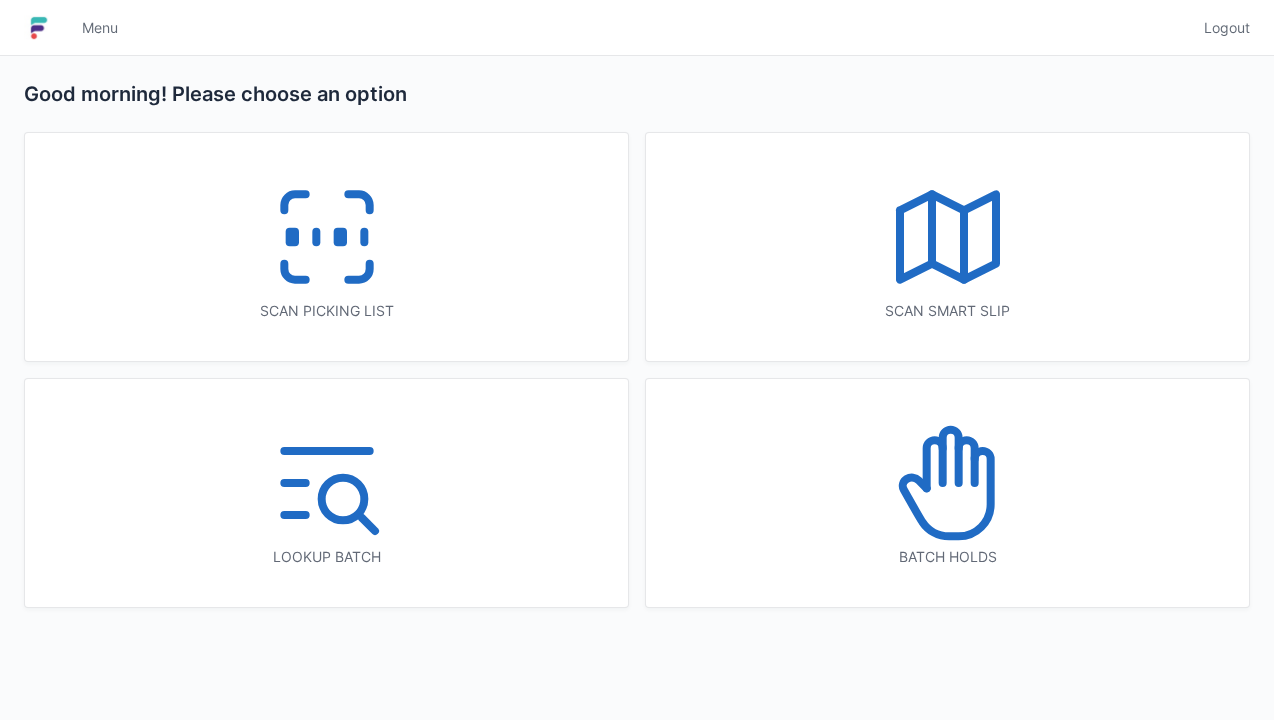 scroll, scrollTop: 0, scrollLeft: 0, axis: both 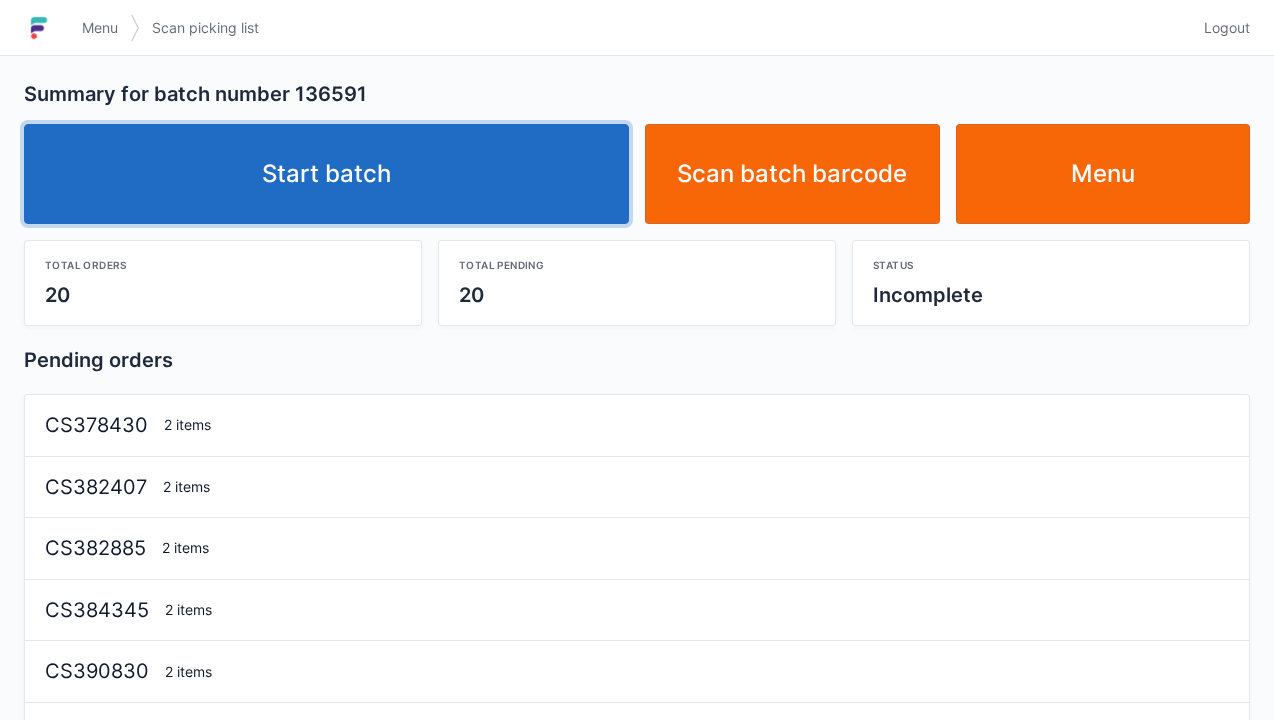 click on "Start batch" at bounding box center (326, 174) 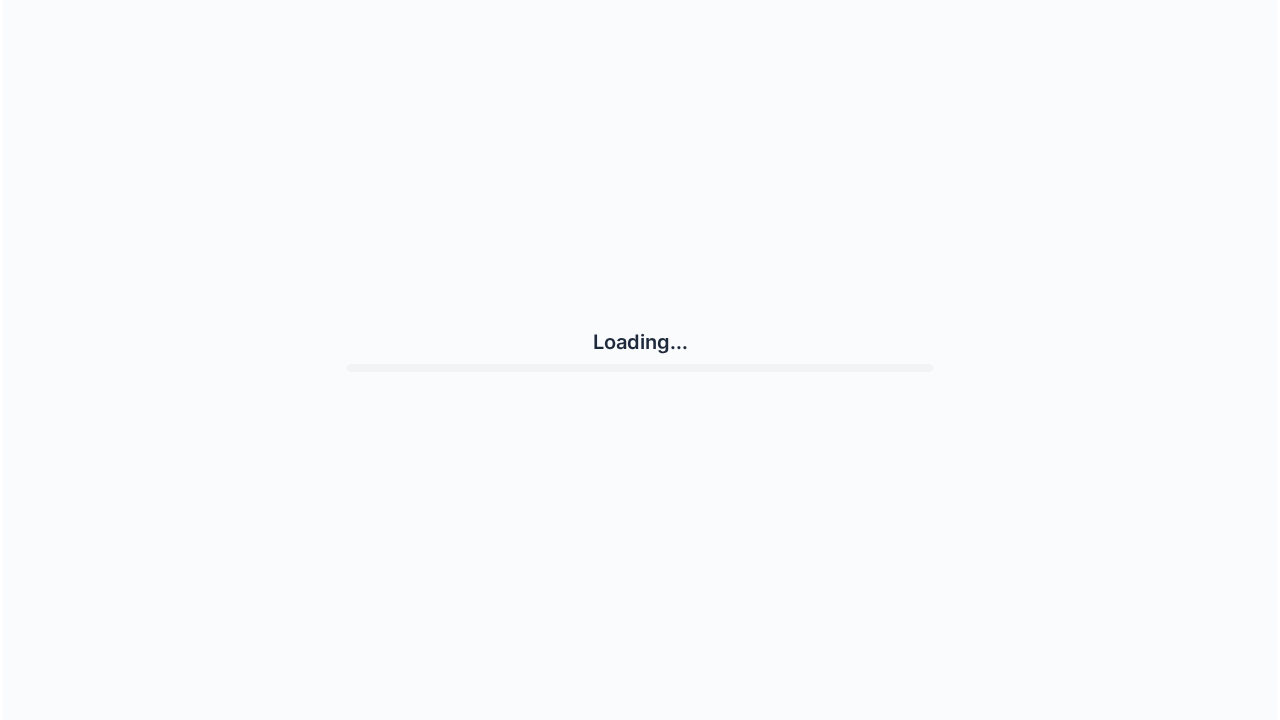 scroll, scrollTop: 0, scrollLeft: 0, axis: both 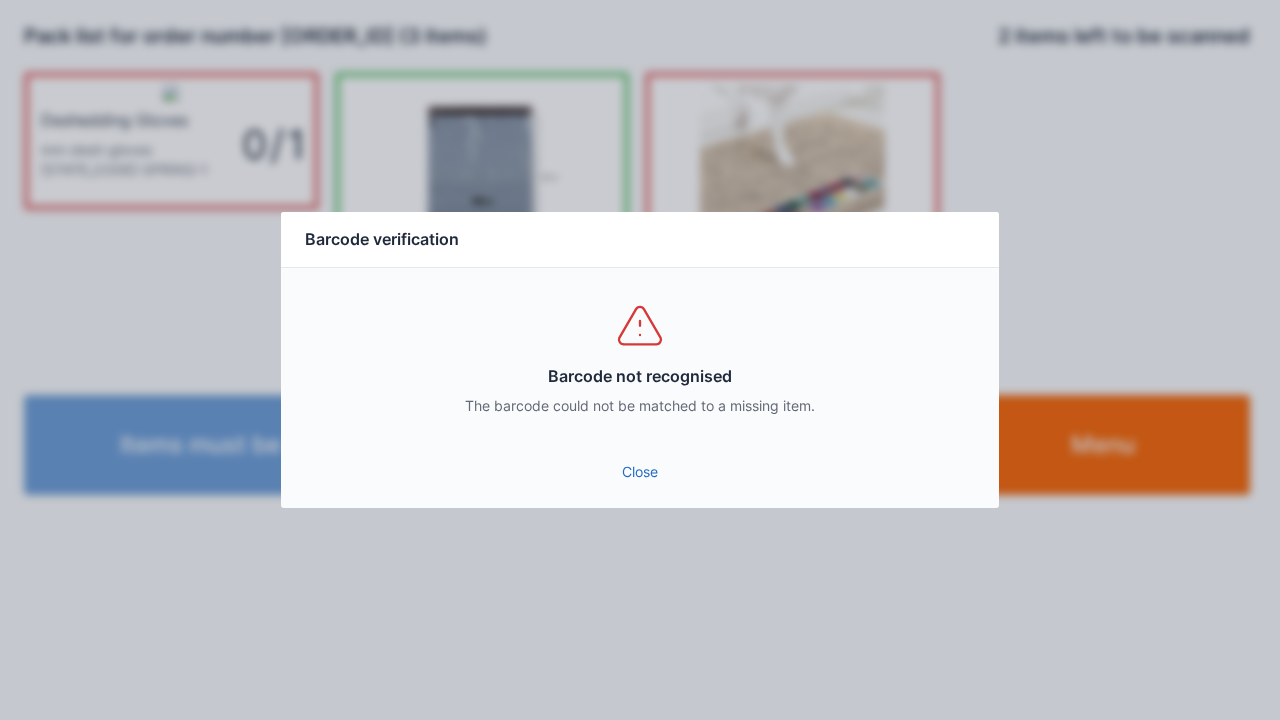 click on "Close" at bounding box center (640, 472) 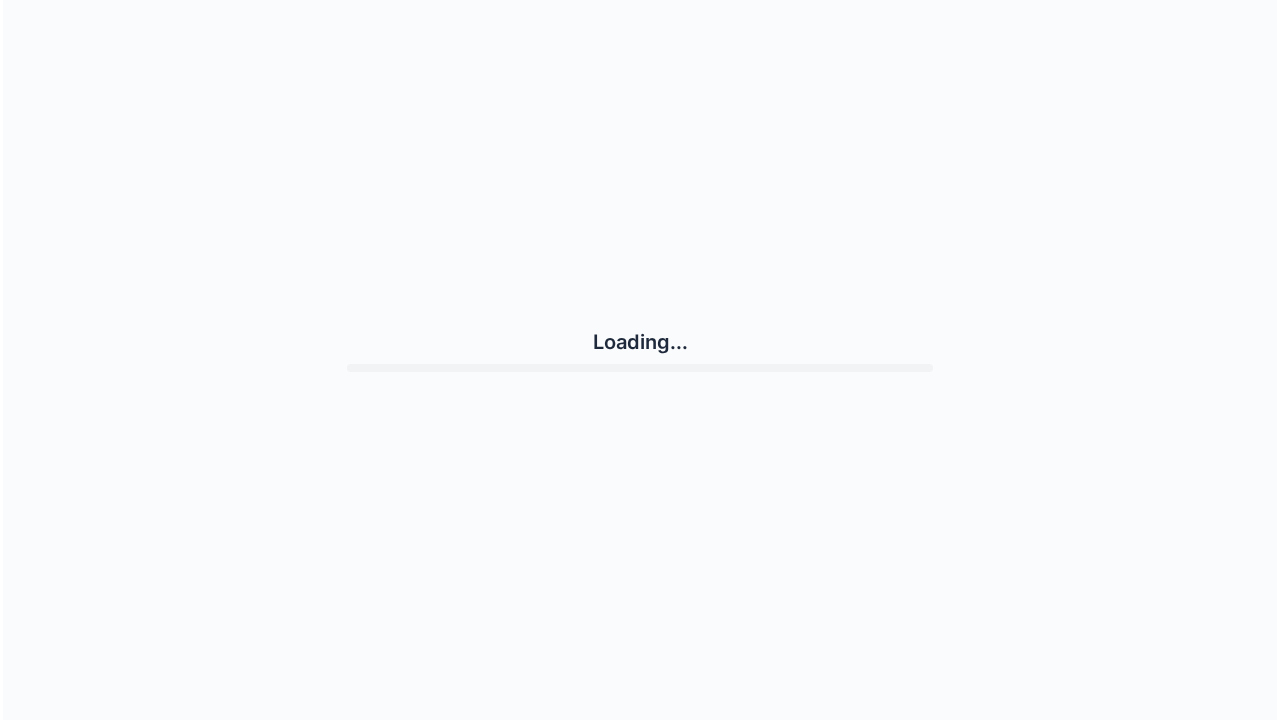 scroll, scrollTop: 0, scrollLeft: 0, axis: both 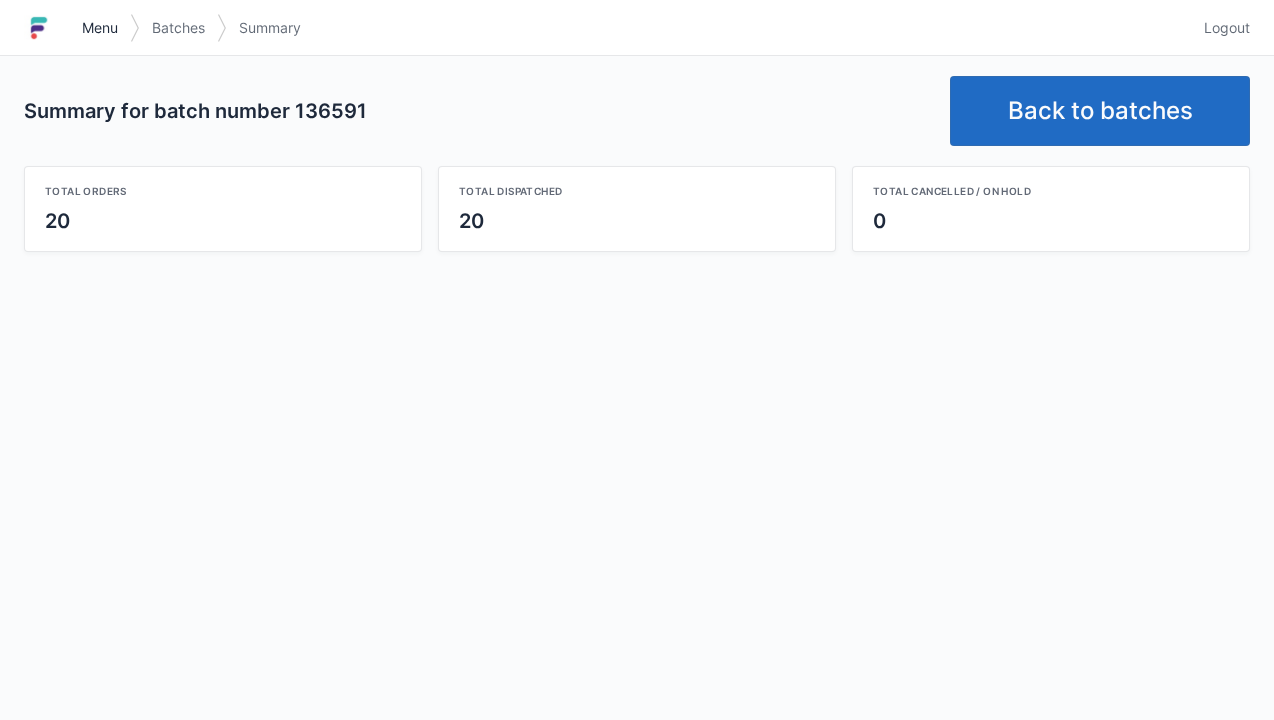 click on "Menu" at bounding box center [100, 28] 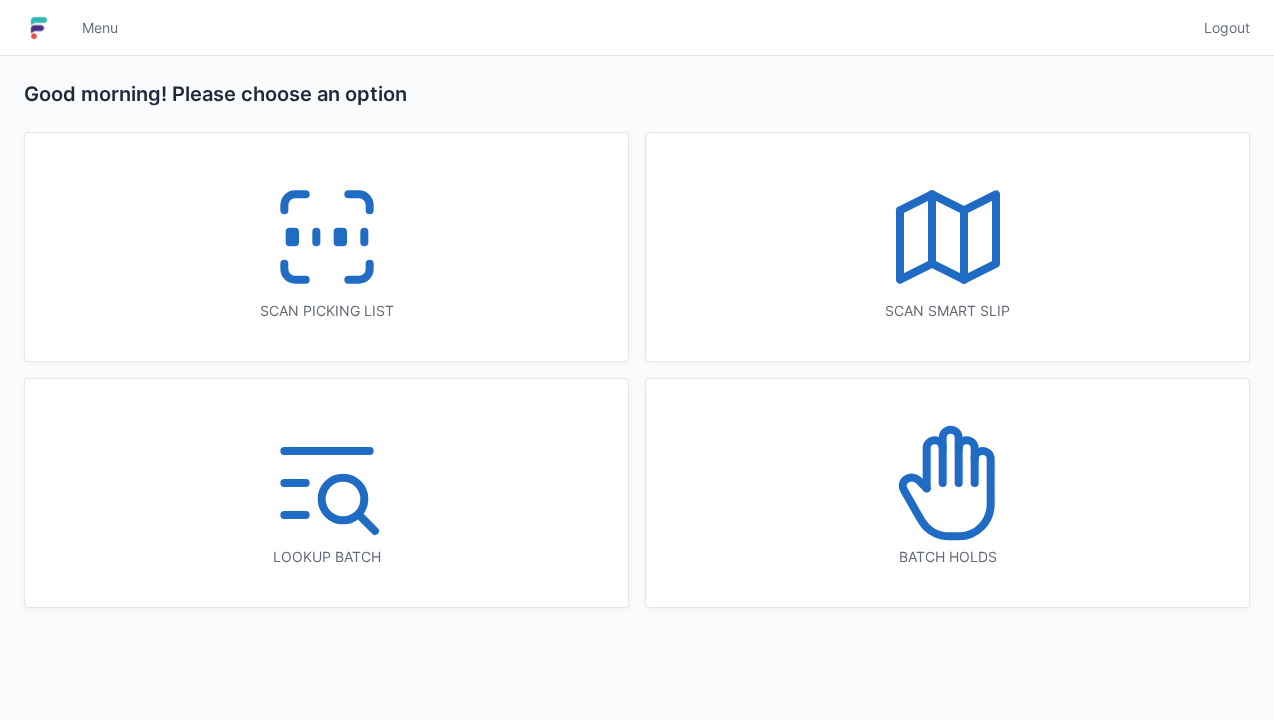 scroll, scrollTop: 0, scrollLeft: 0, axis: both 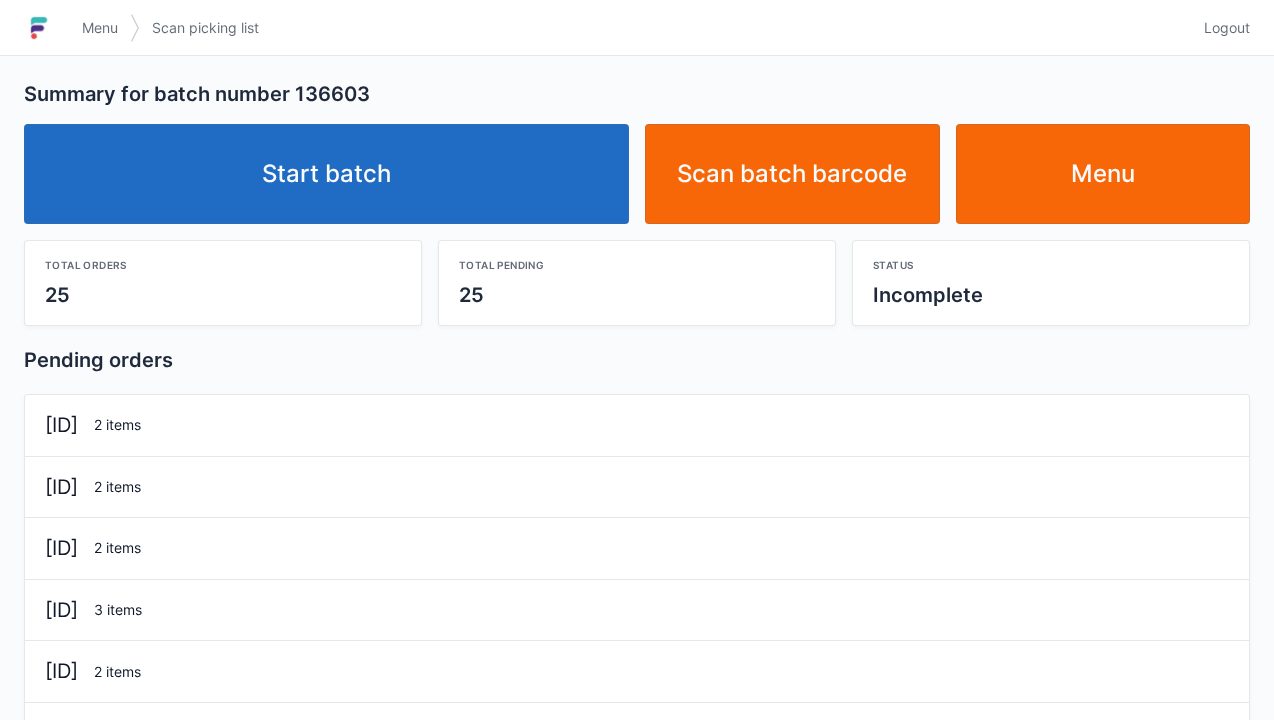 click on "Start batch" at bounding box center [326, 174] 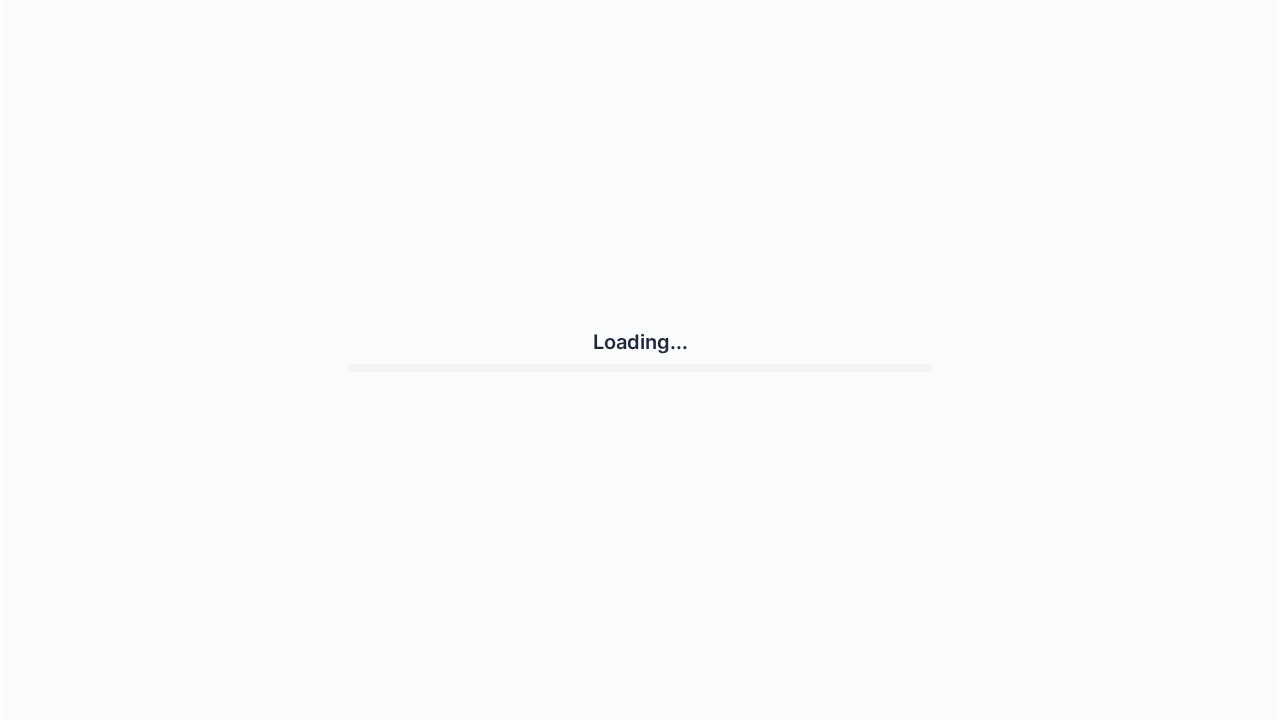 scroll, scrollTop: 0, scrollLeft: 0, axis: both 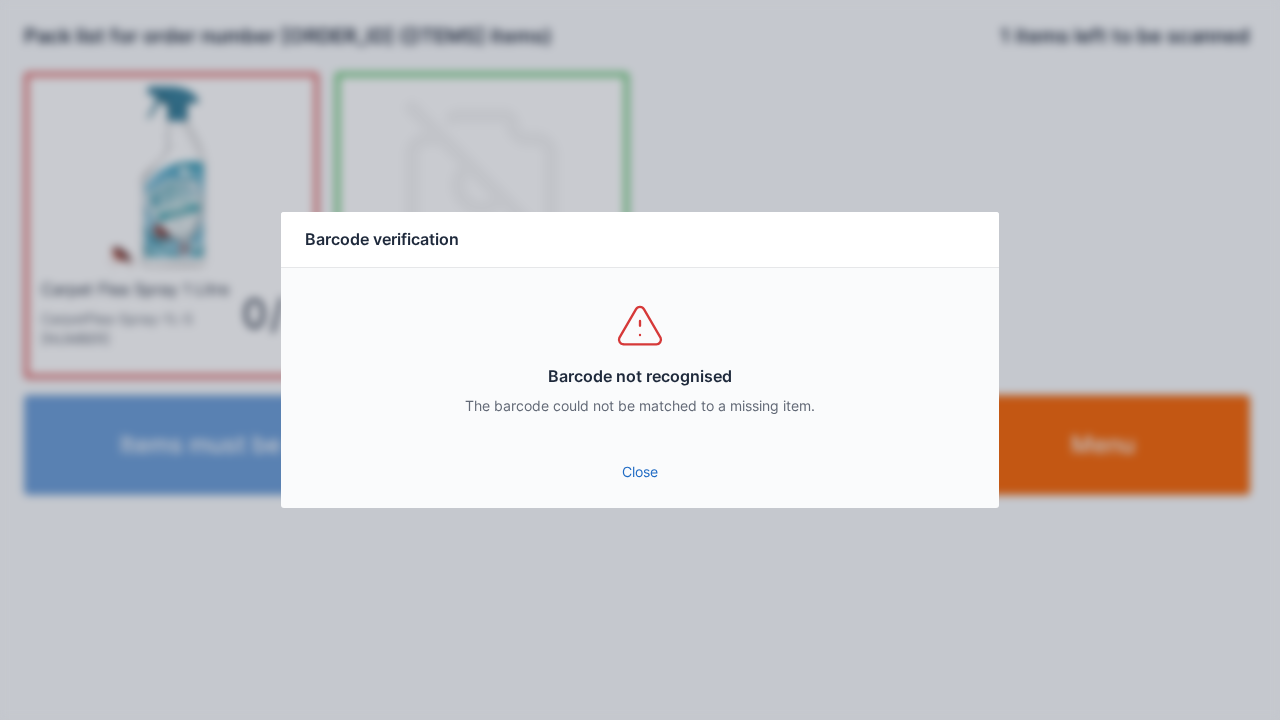 click on "Close" at bounding box center (640, 472) 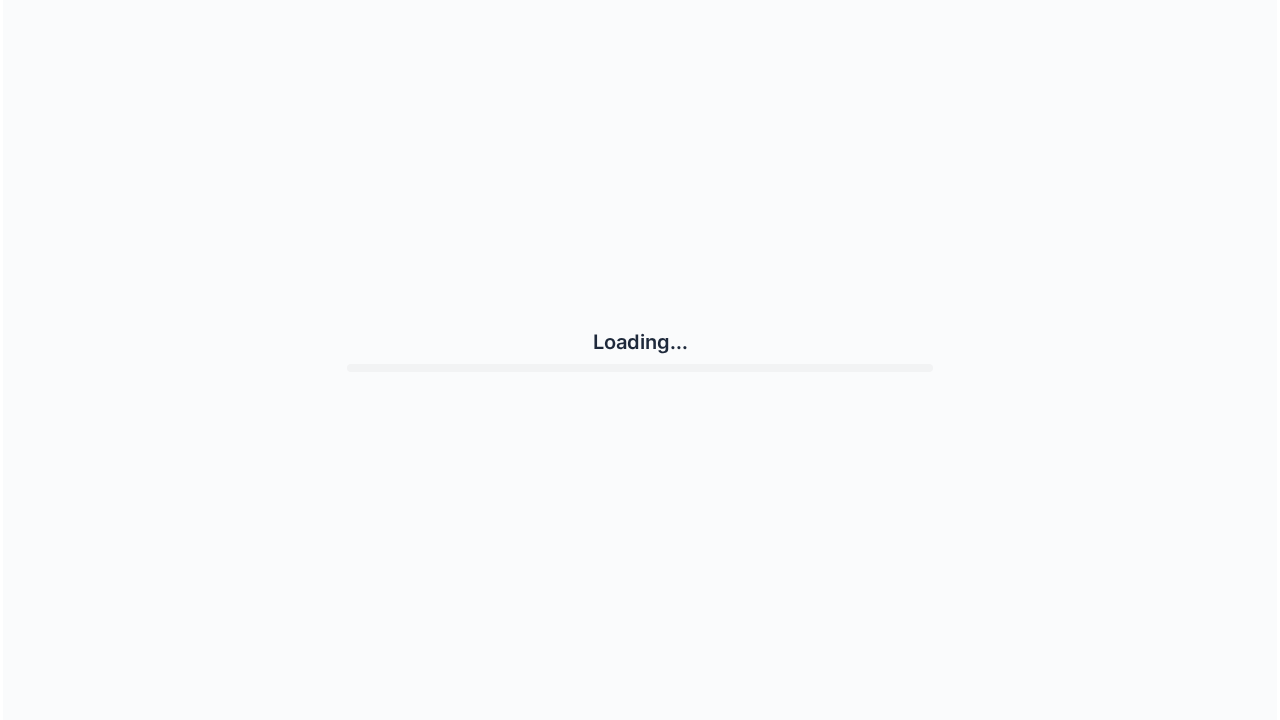 scroll, scrollTop: 0, scrollLeft: 0, axis: both 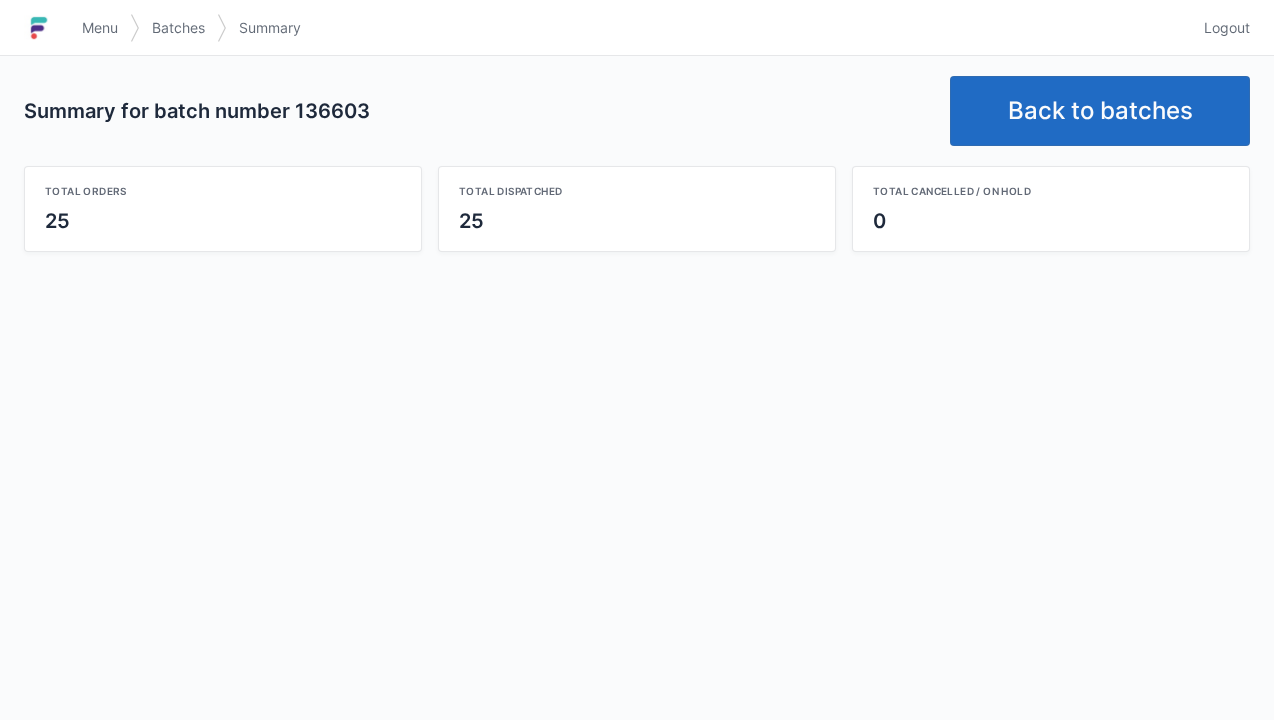 click on "Menu" at bounding box center [100, 28] 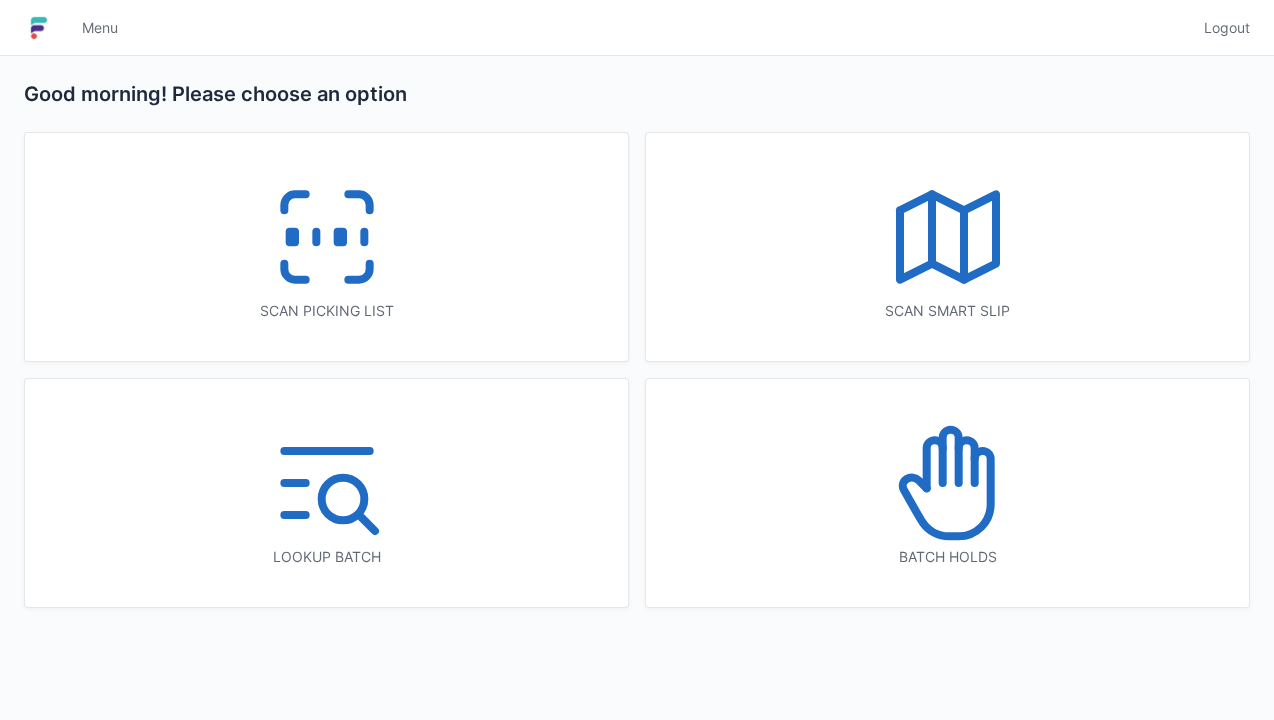 scroll, scrollTop: 0, scrollLeft: 0, axis: both 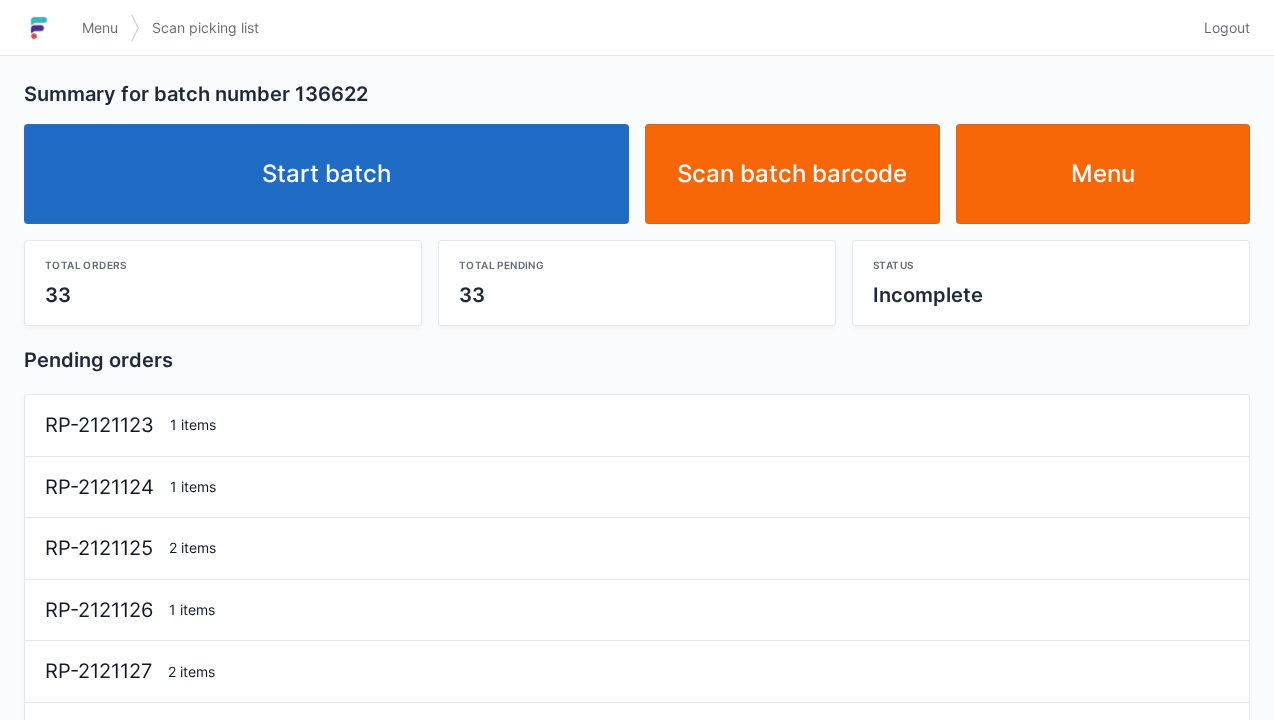click on "Start batch" at bounding box center (326, 174) 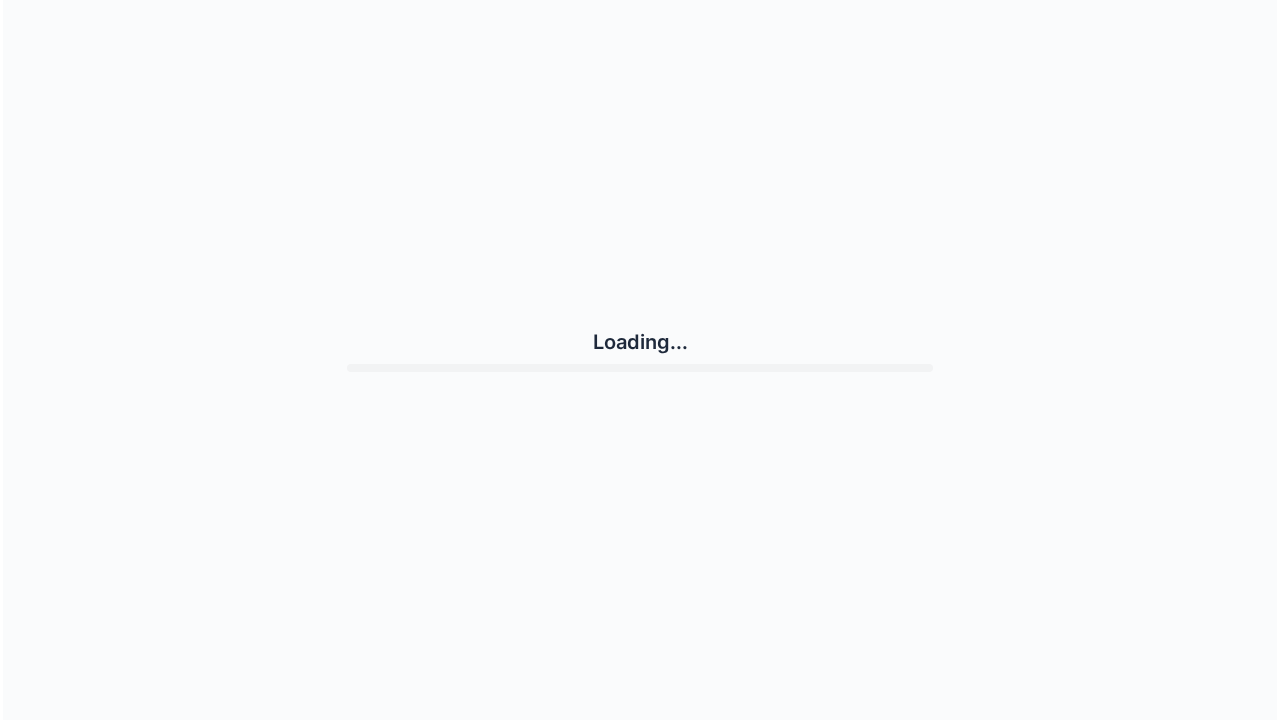 scroll, scrollTop: 0, scrollLeft: 0, axis: both 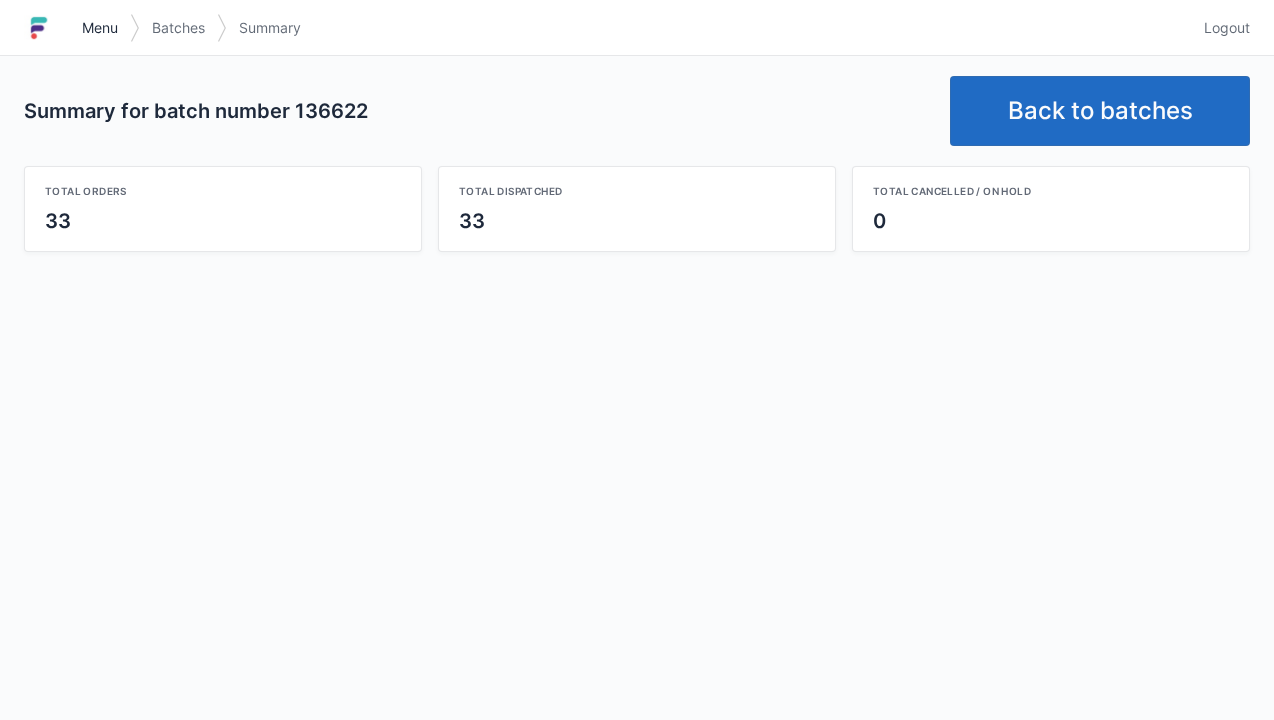 click on "Menu" at bounding box center [100, 28] 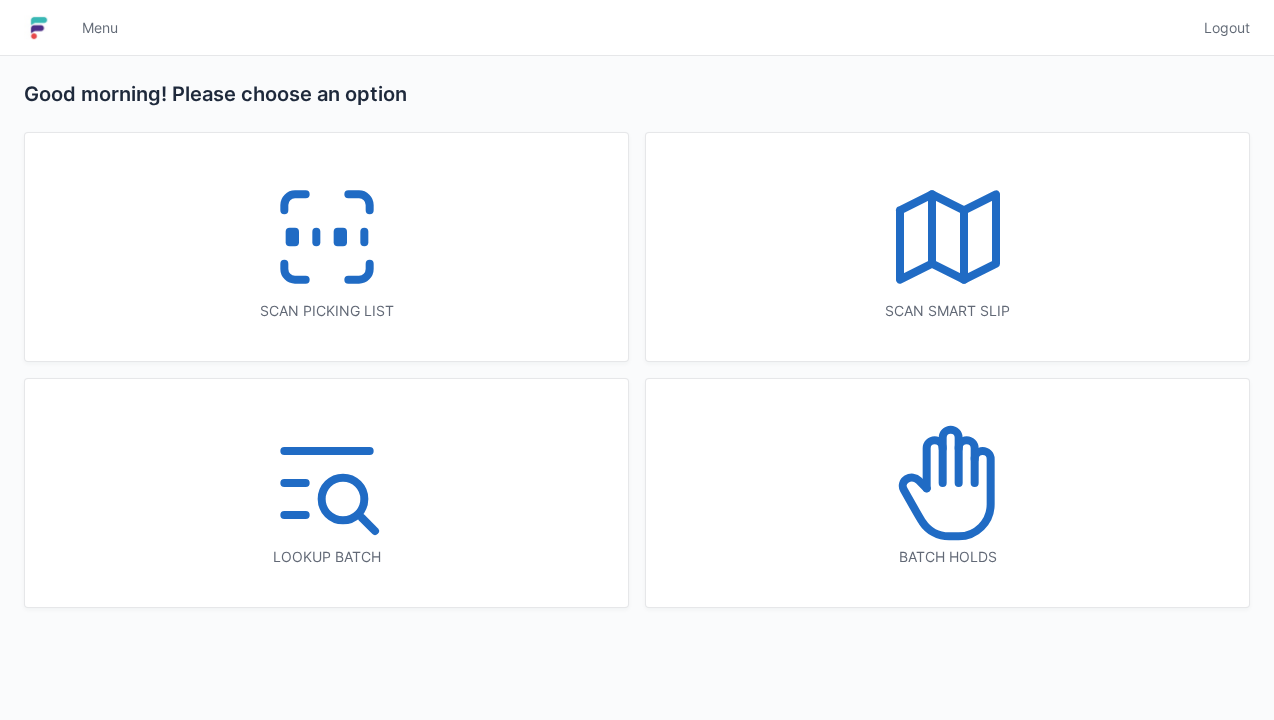 scroll, scrollTop: 0, scrollLeft: 0, axis: both 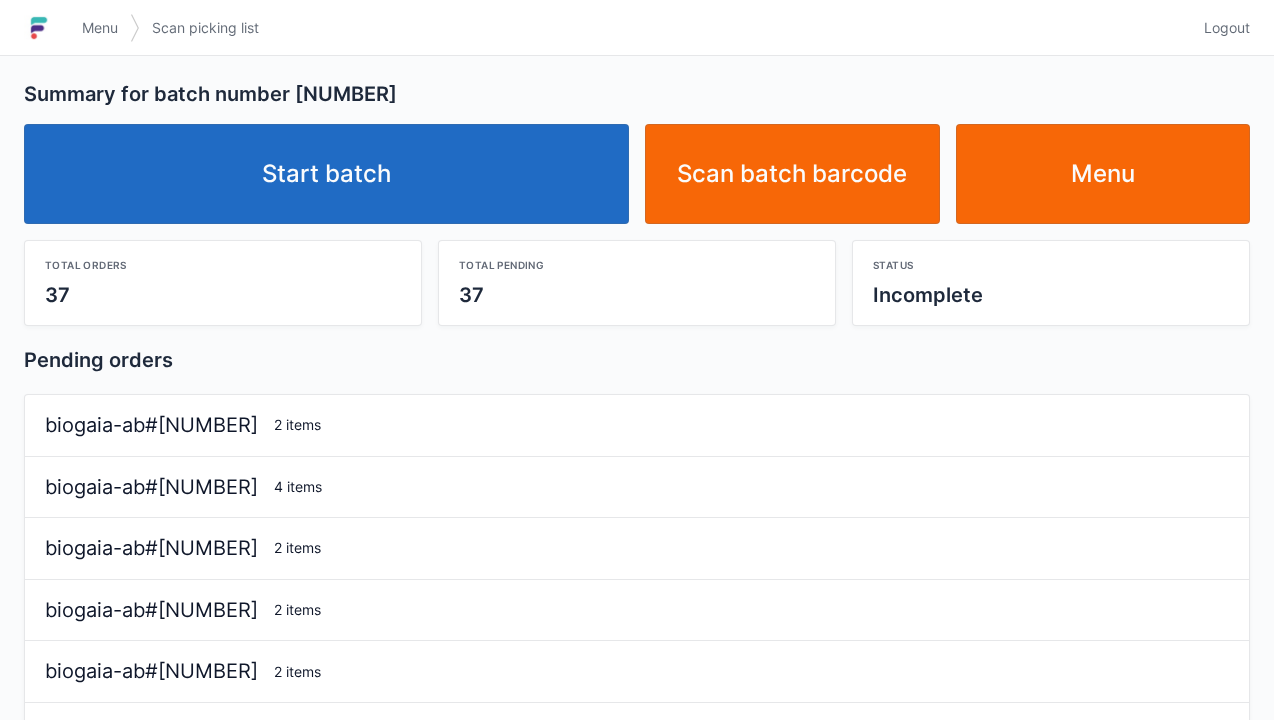 click on "Start batch" at bounding box center [326, 174] 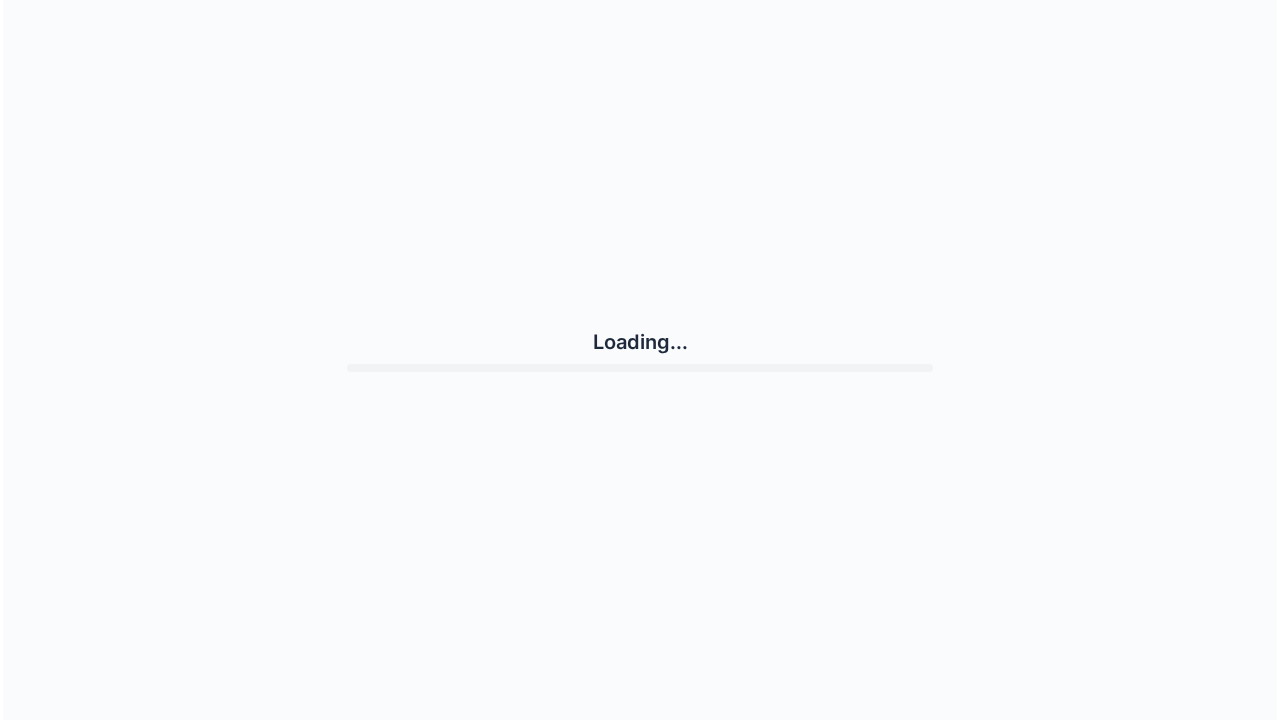 scroll, scrollTop: 0, scrollLeft: 0, axis: both 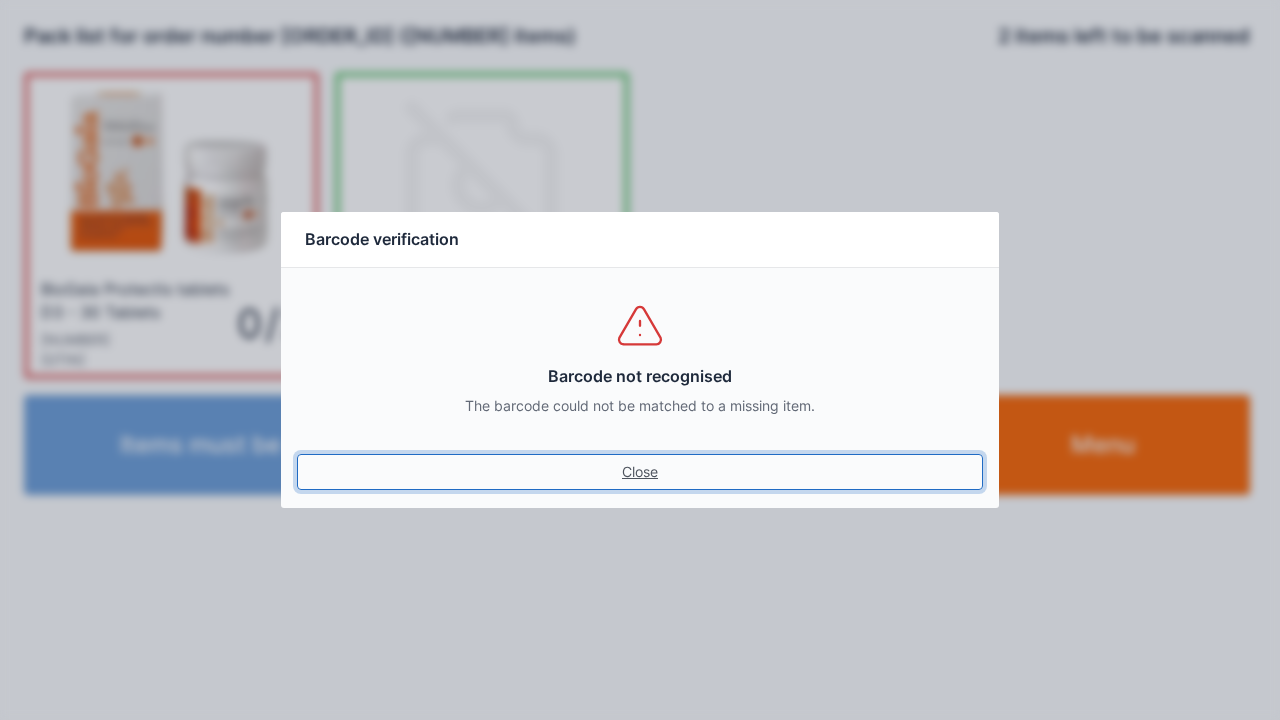 click on "Close" at bounding box center [640, 472] 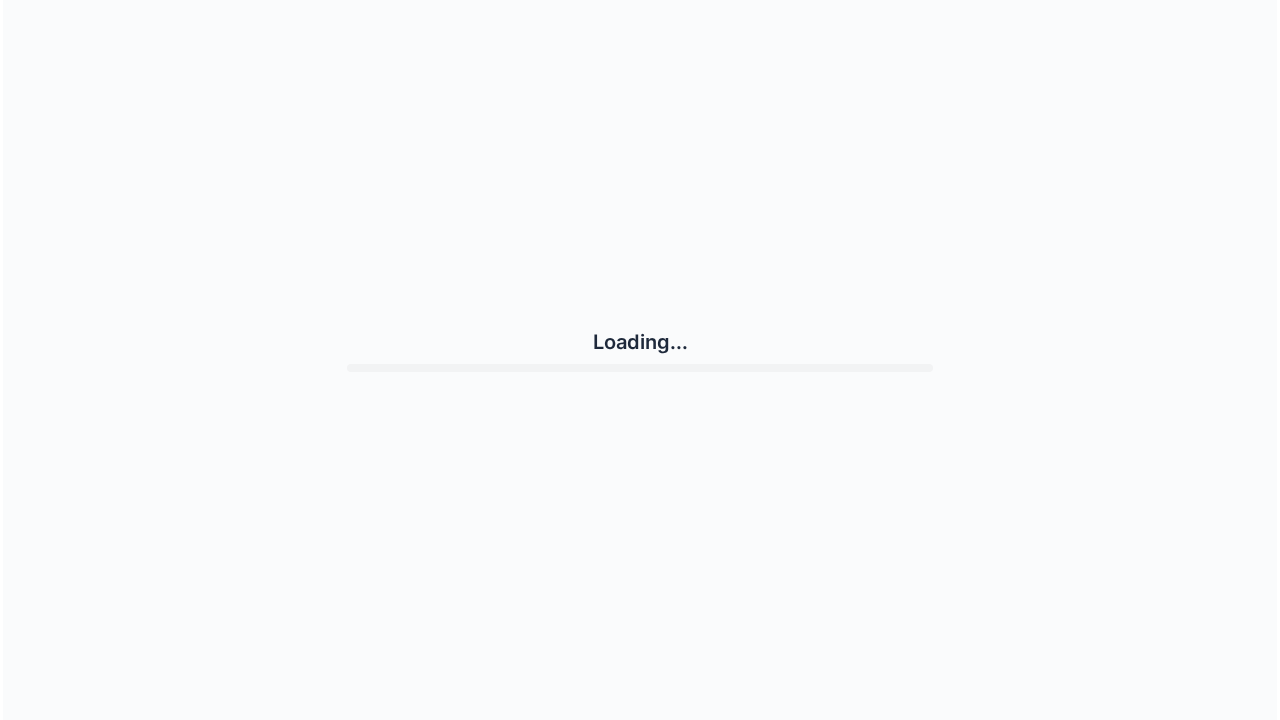 scroll, scrollTop: 0, scrollLeft: 0, axis: both 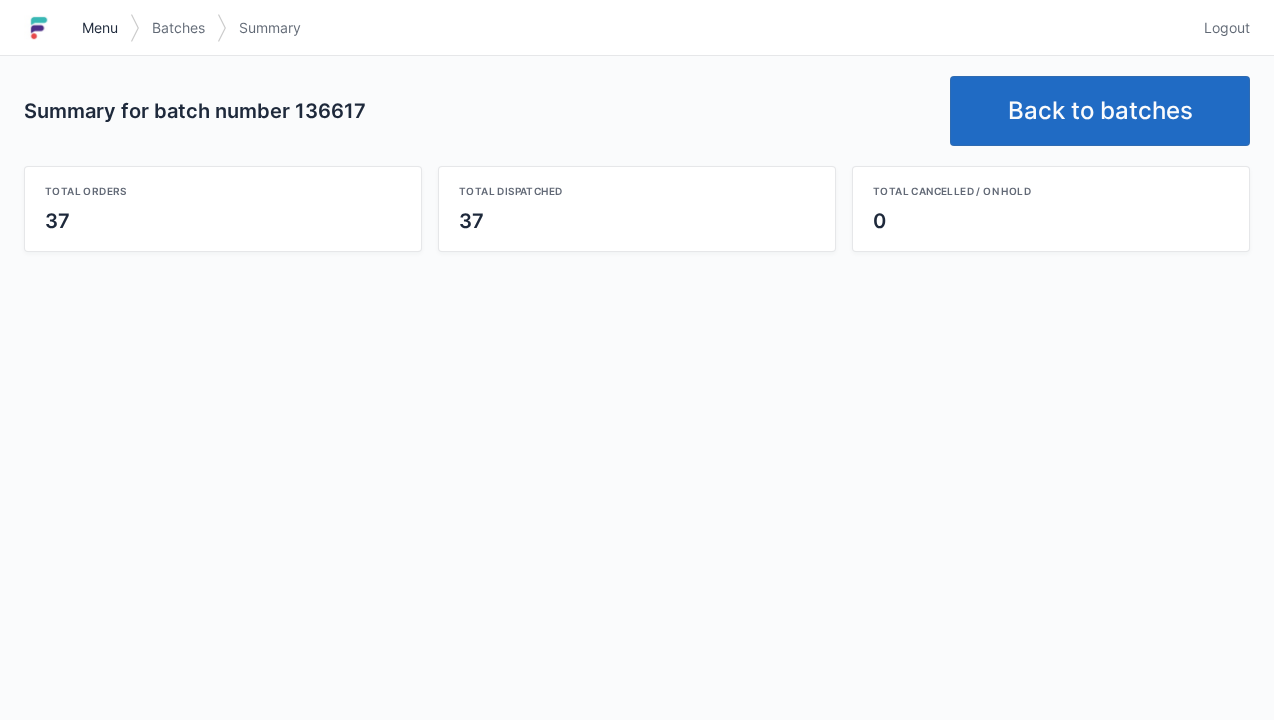 click on "Menu" at bounding box center (100, 28) 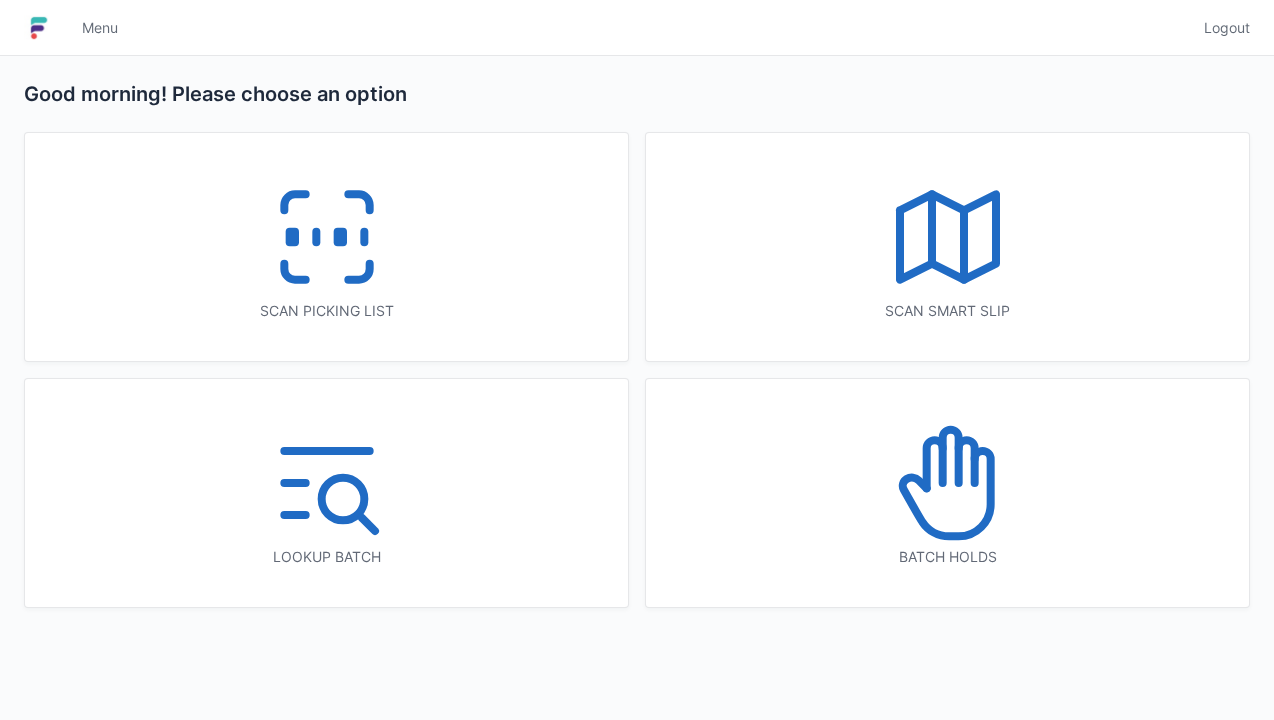 scroll, scrollTop: 0, scrollLeft: 0, axis: both 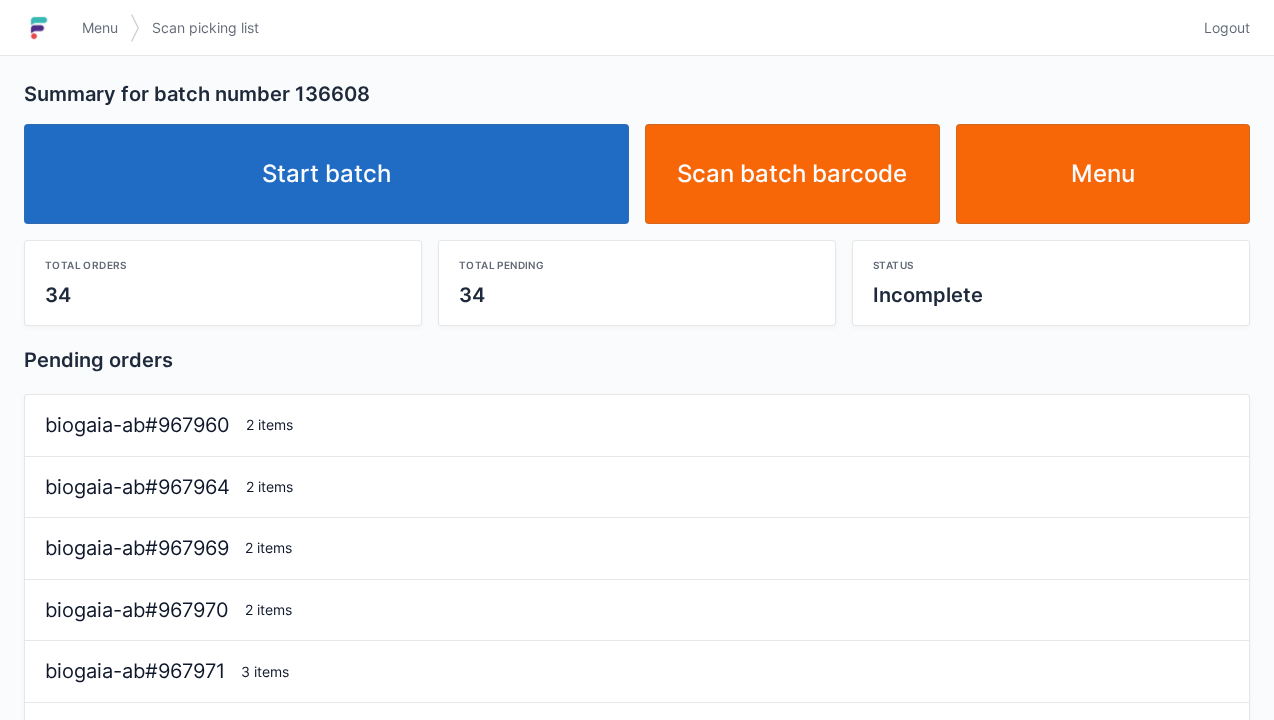 click on "Start batch" at bounding box center [326, 174] 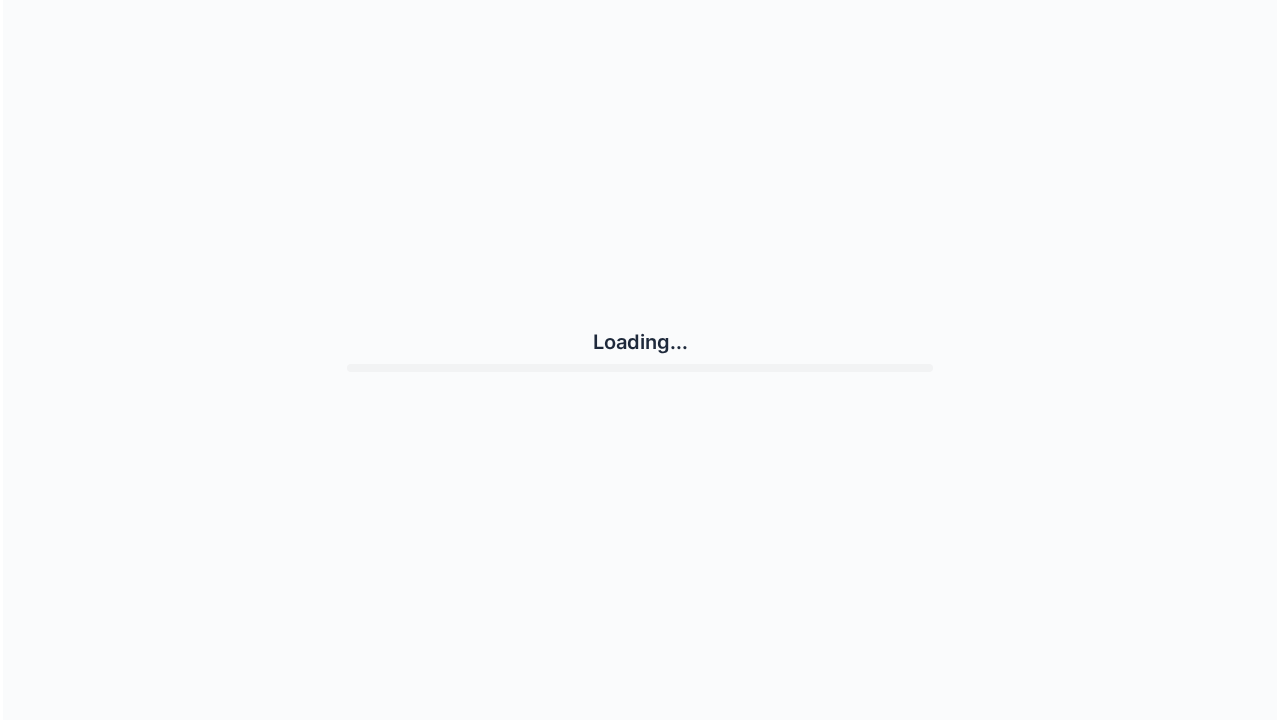 scroll, scrollTop: 0, scrollLeft: 0, axis: both 